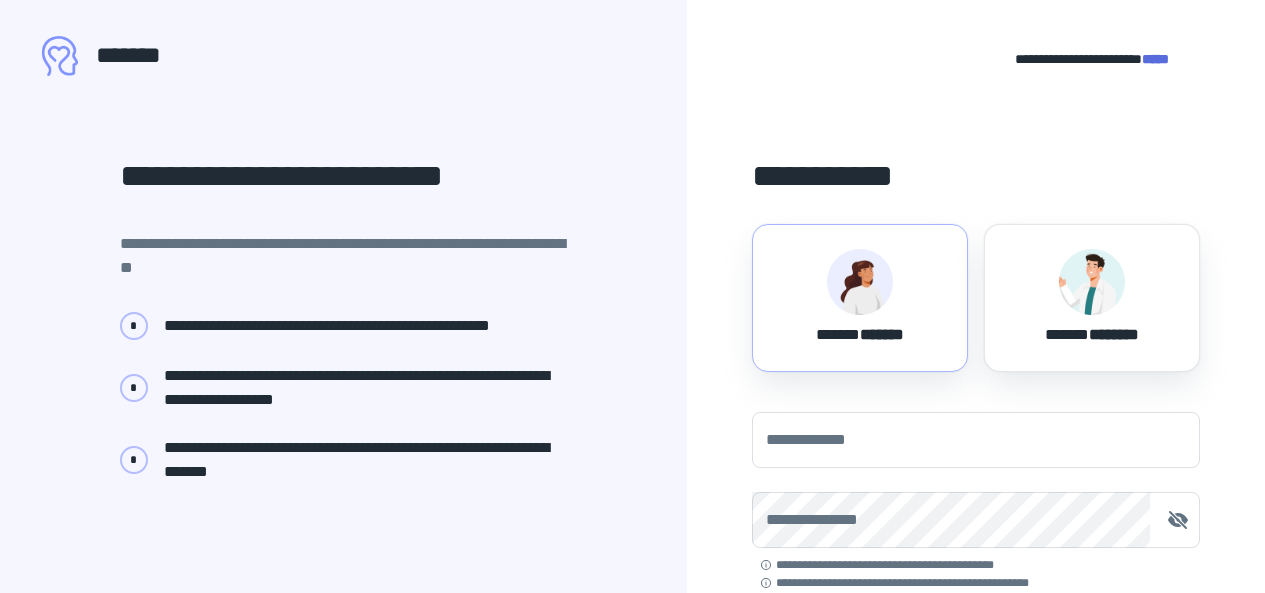 scroll, scrollTop: 185, scrollLeft: 0, axis: vertical 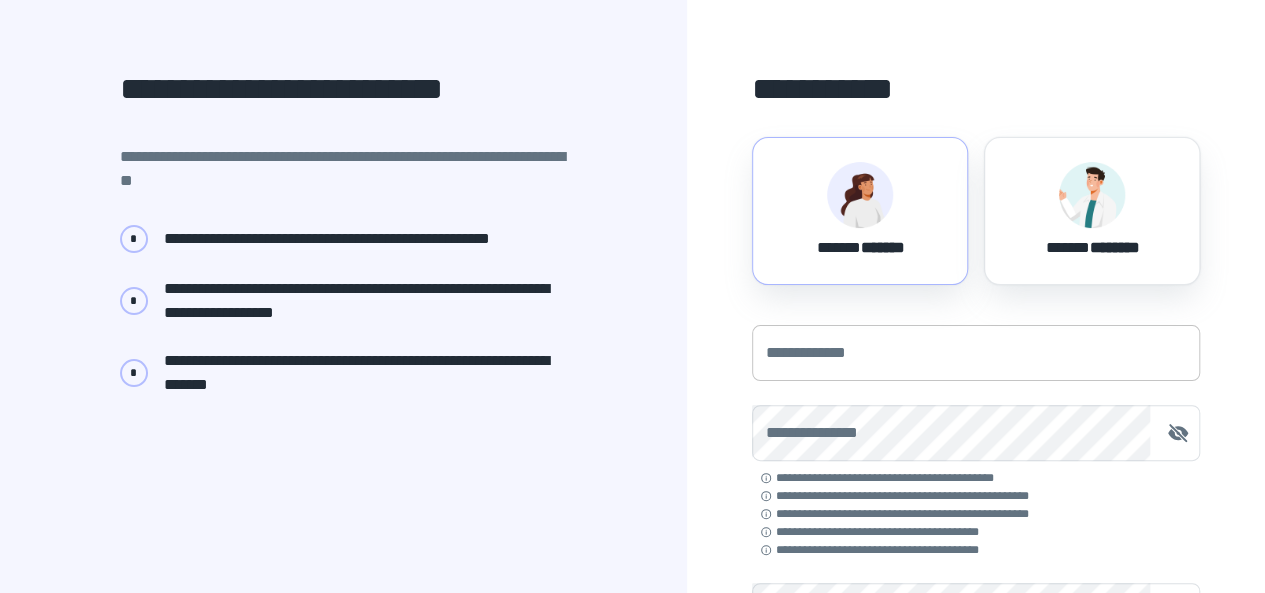 click on "**********" at bounding box center (976, 353) 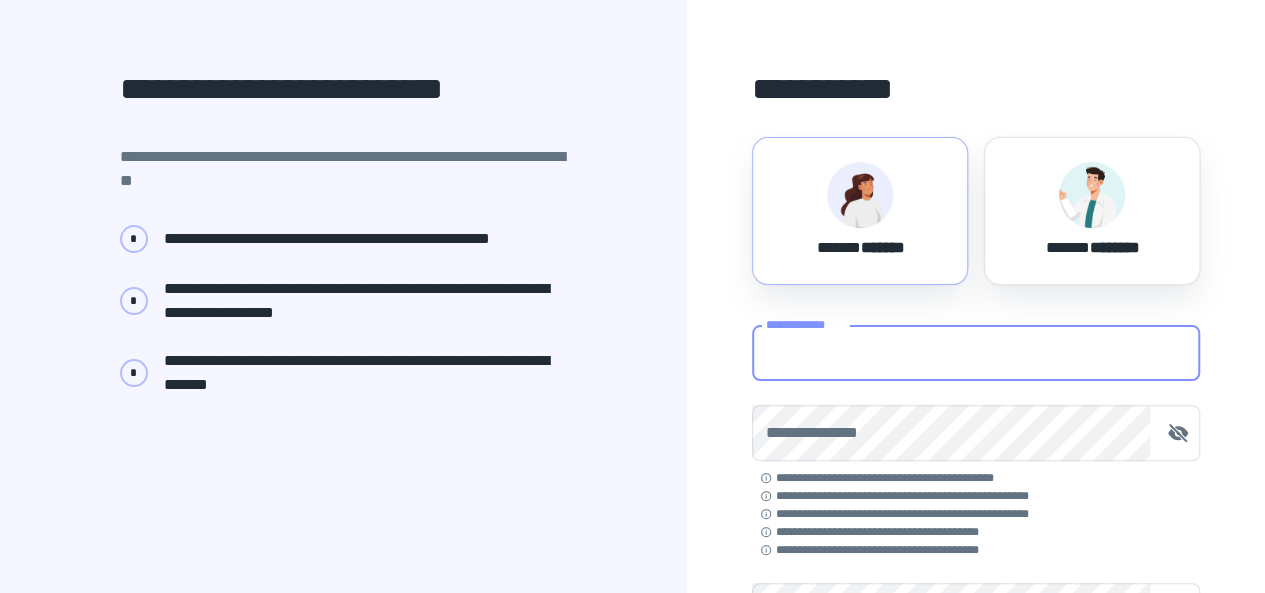 type on "**********" 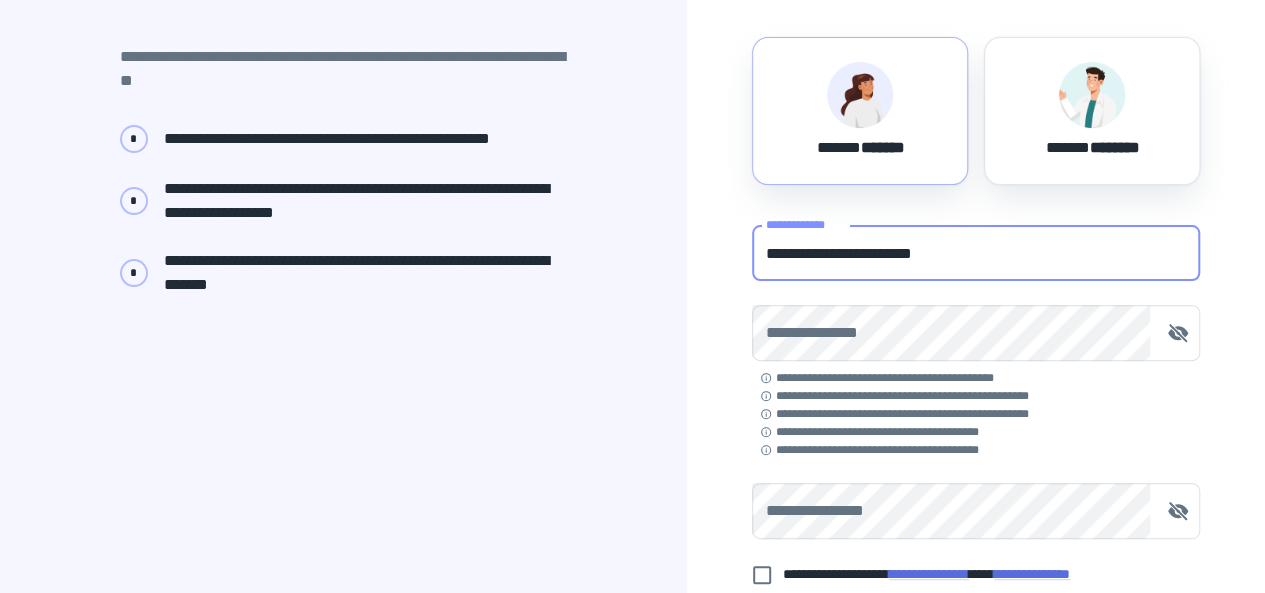 scroll, scrollTop: 196, scrollLeft: 0, axis: vertical 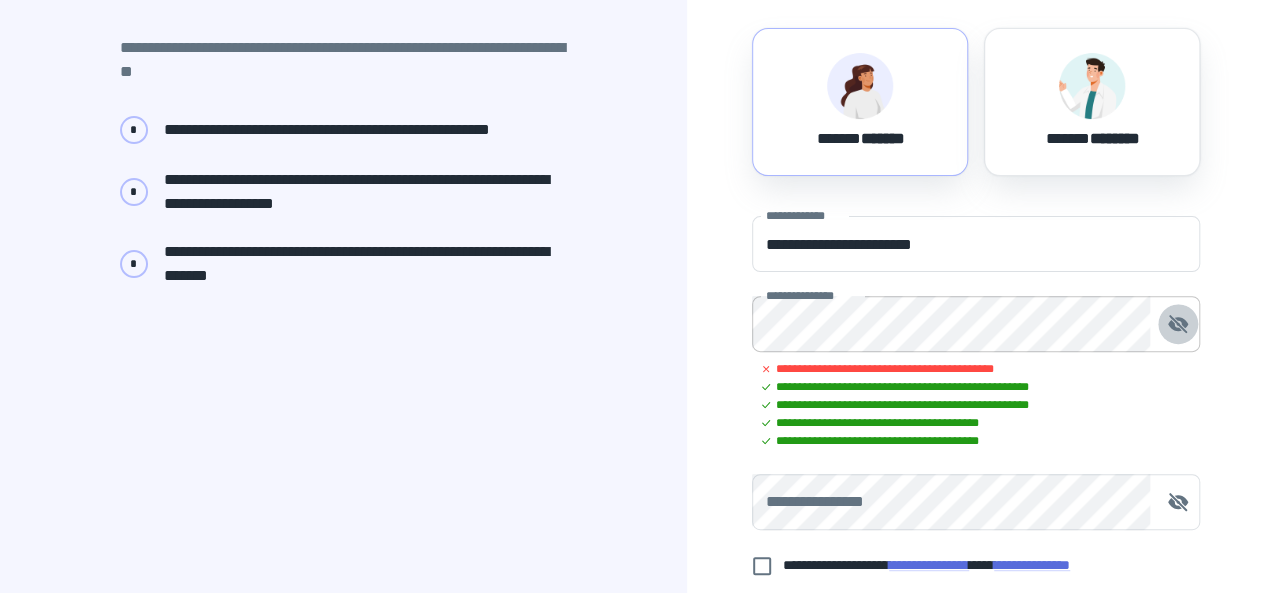 click 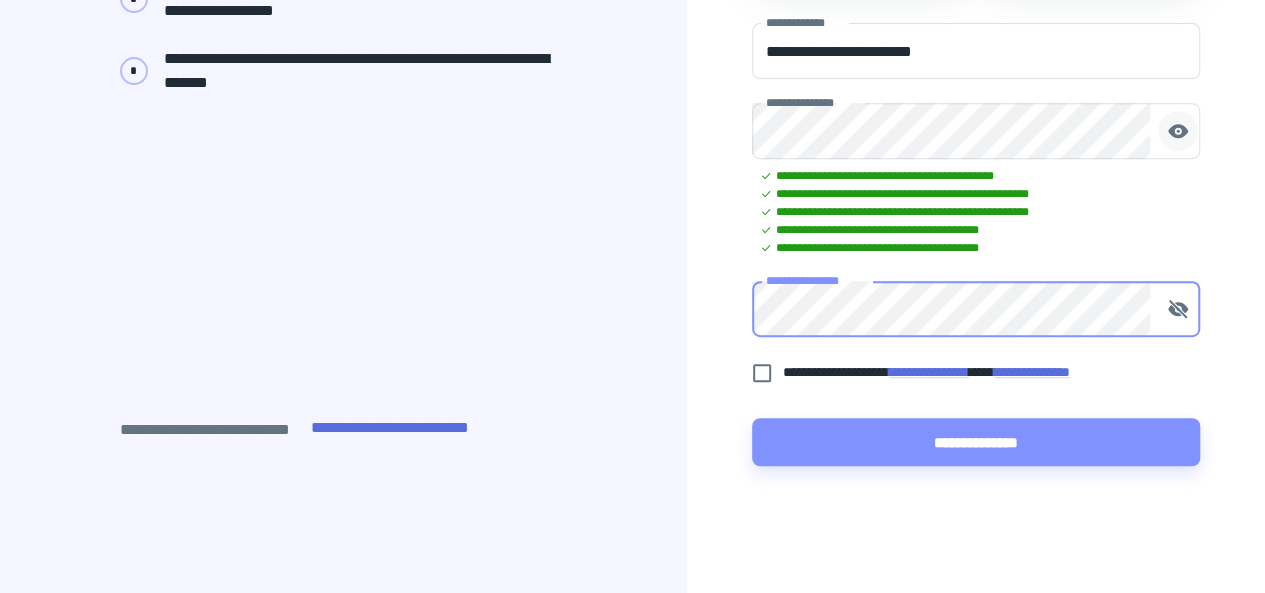 scroll, scrollTop: 390, scrollLeft: 0, axis: vertical 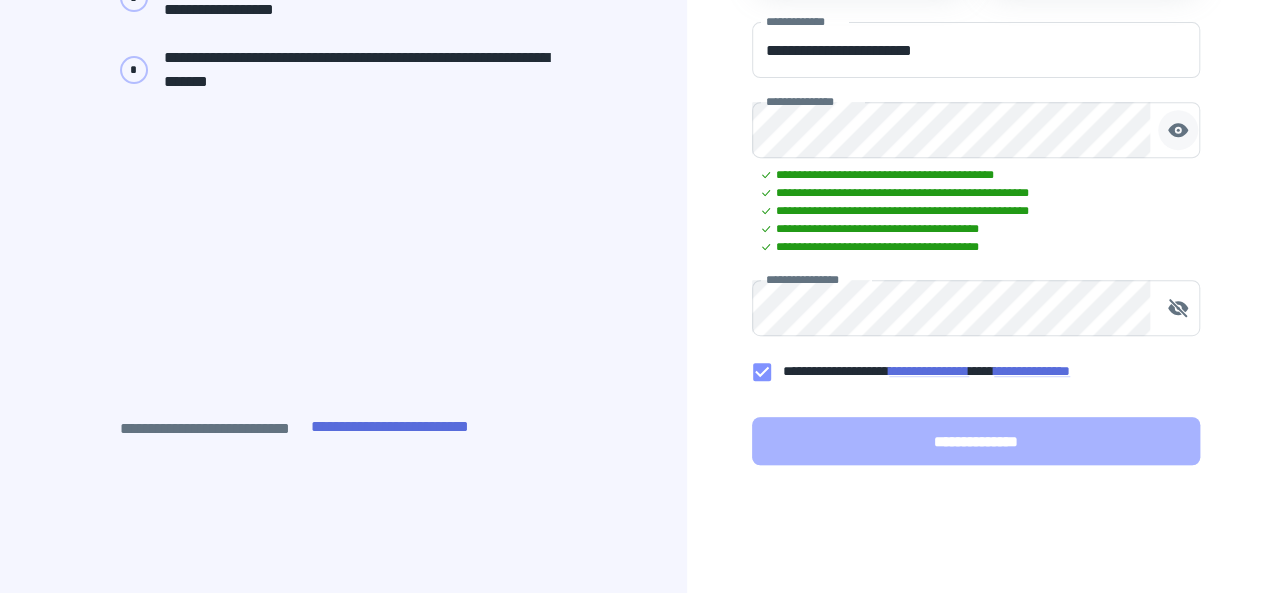 click on "**********" at bounding box center [976, 441] 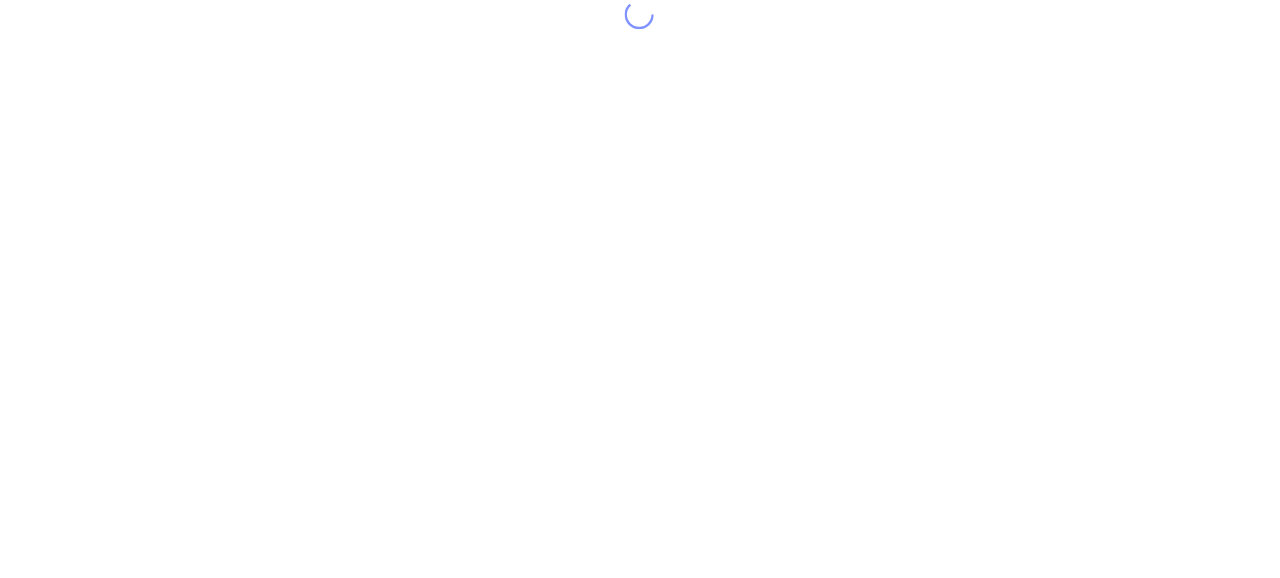 scroll, scrollTop: 0, scrollLeft: 0, axis: both 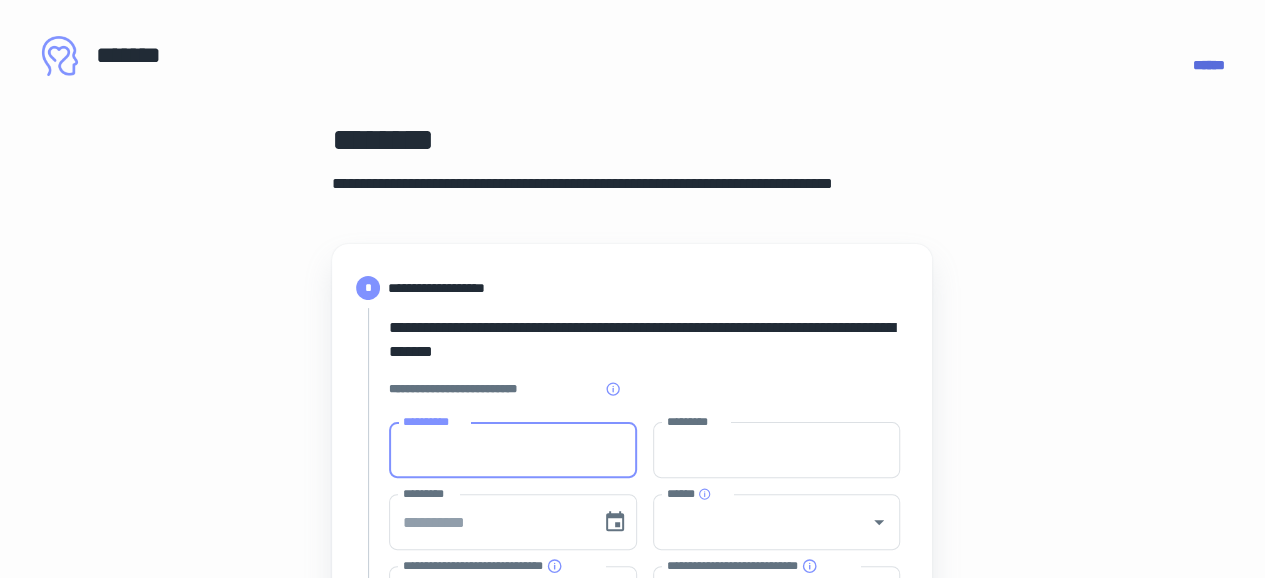 click on "**********" at bounding box center [513, 450] 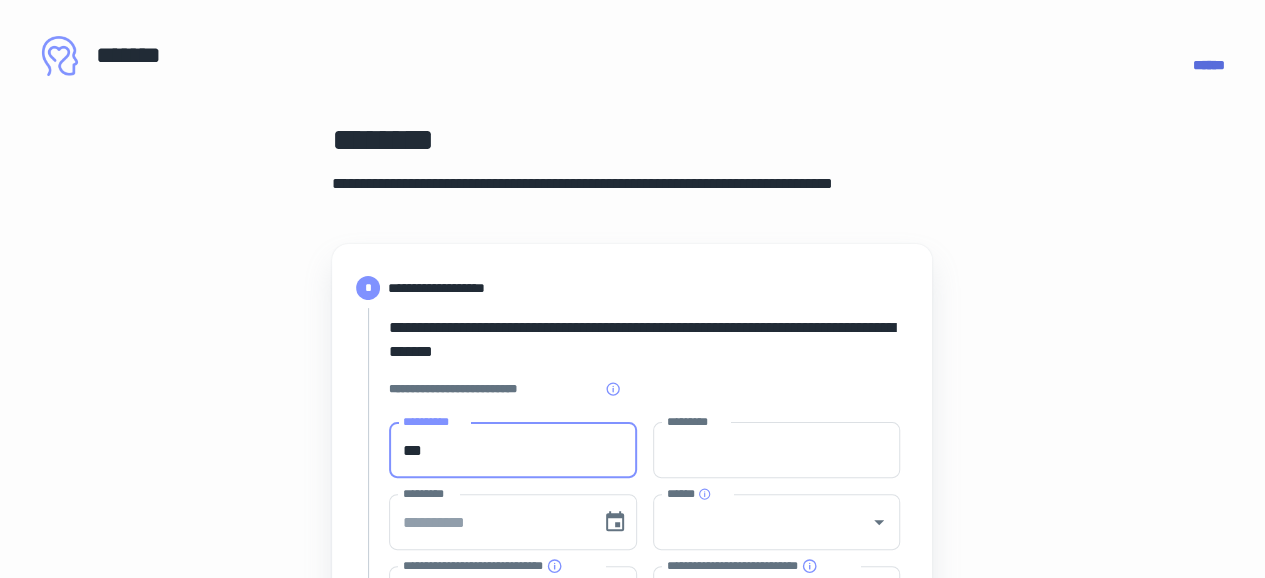 type on "**" 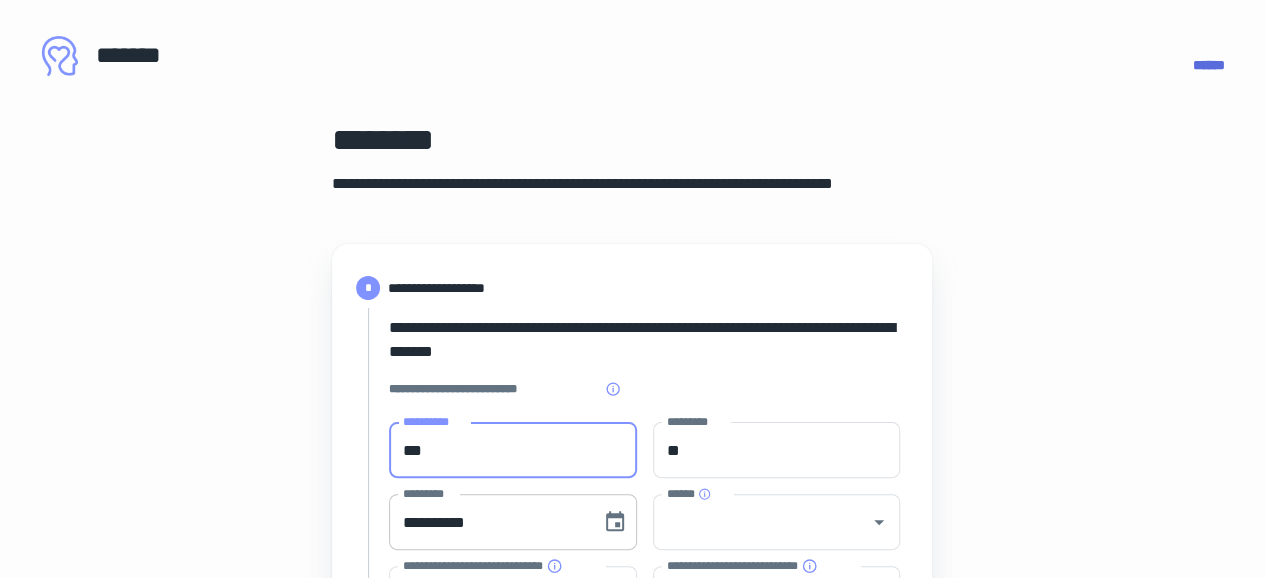 click on "**********" at bounding box center [488, 522] 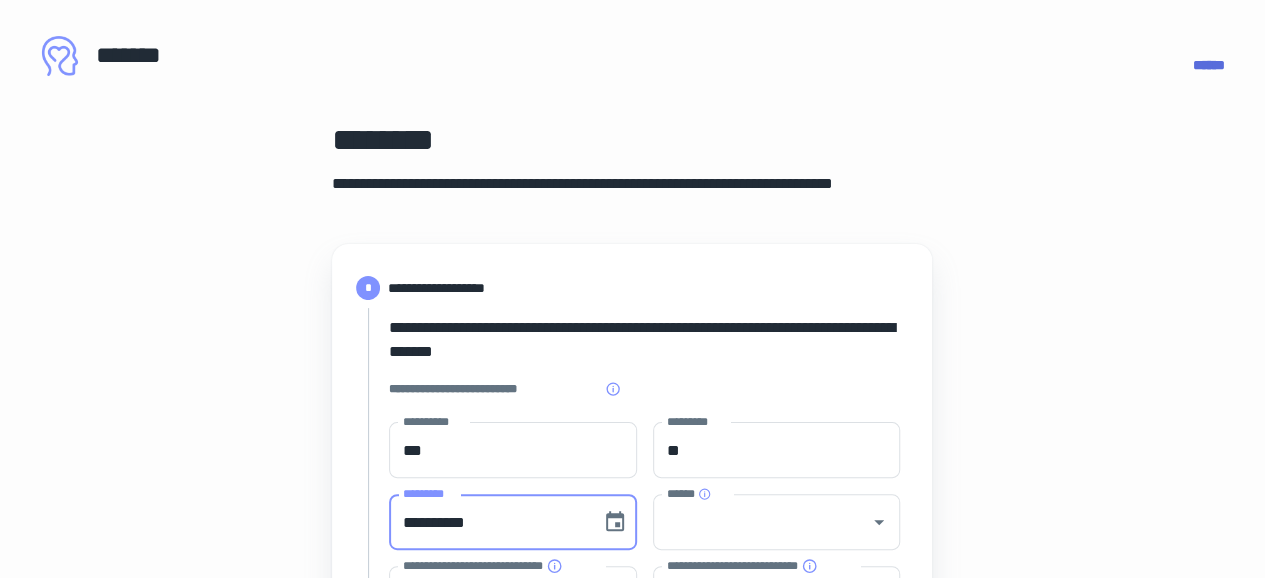 type on "**********" 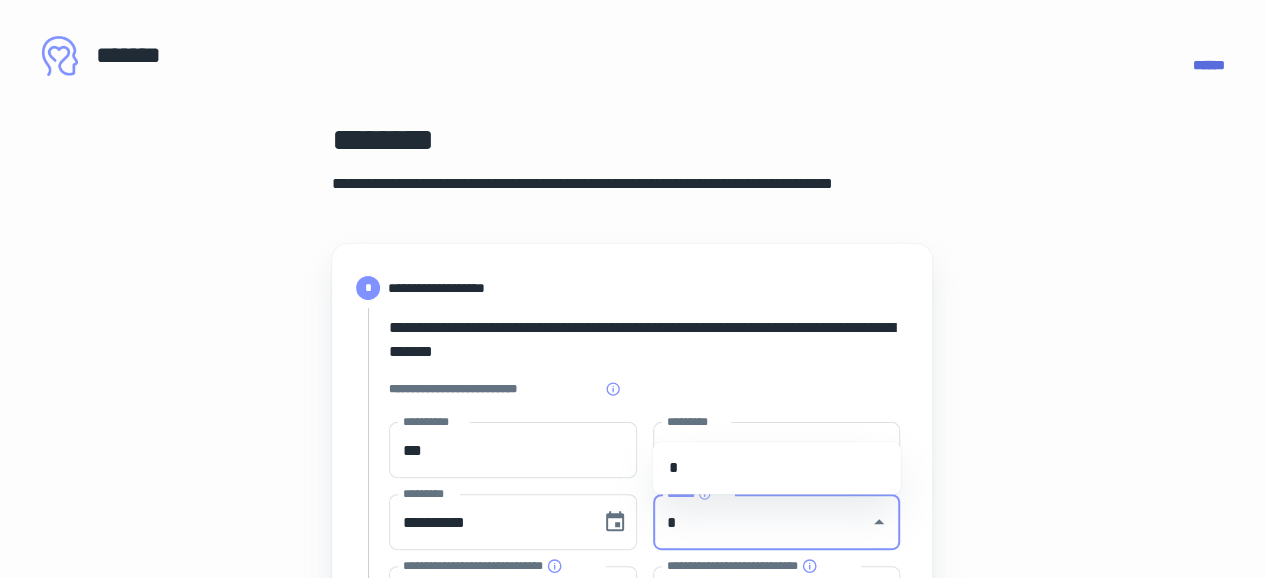 click on "*" at bounding box center (777, 468) 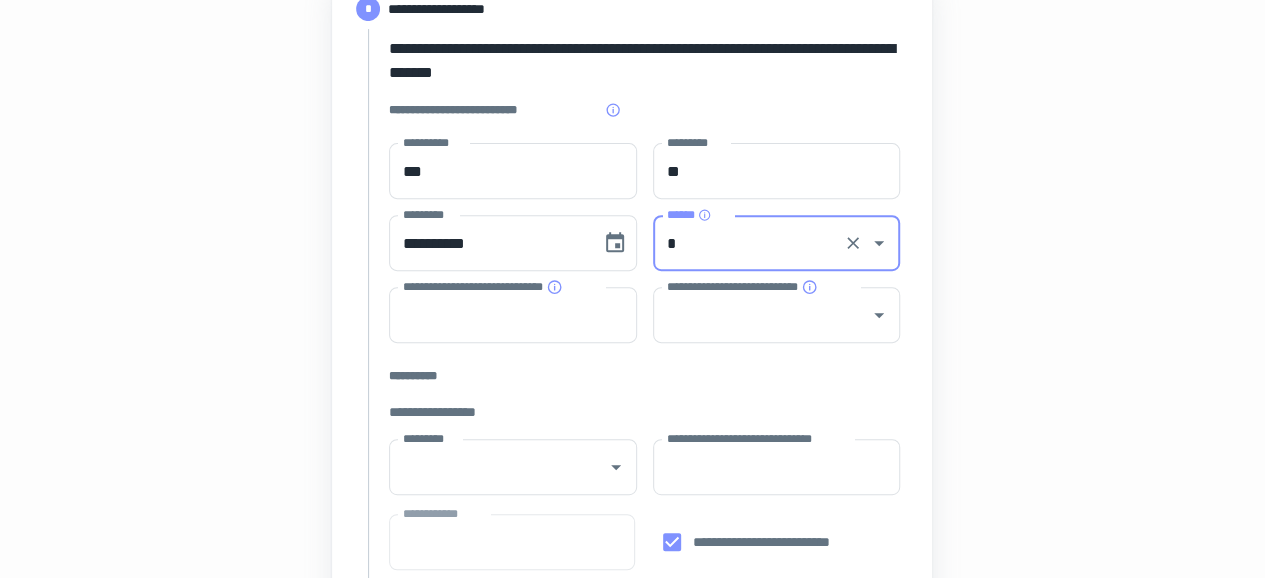 scroll, scrollTop: 280, scrollLeft: 0, axis: vertical 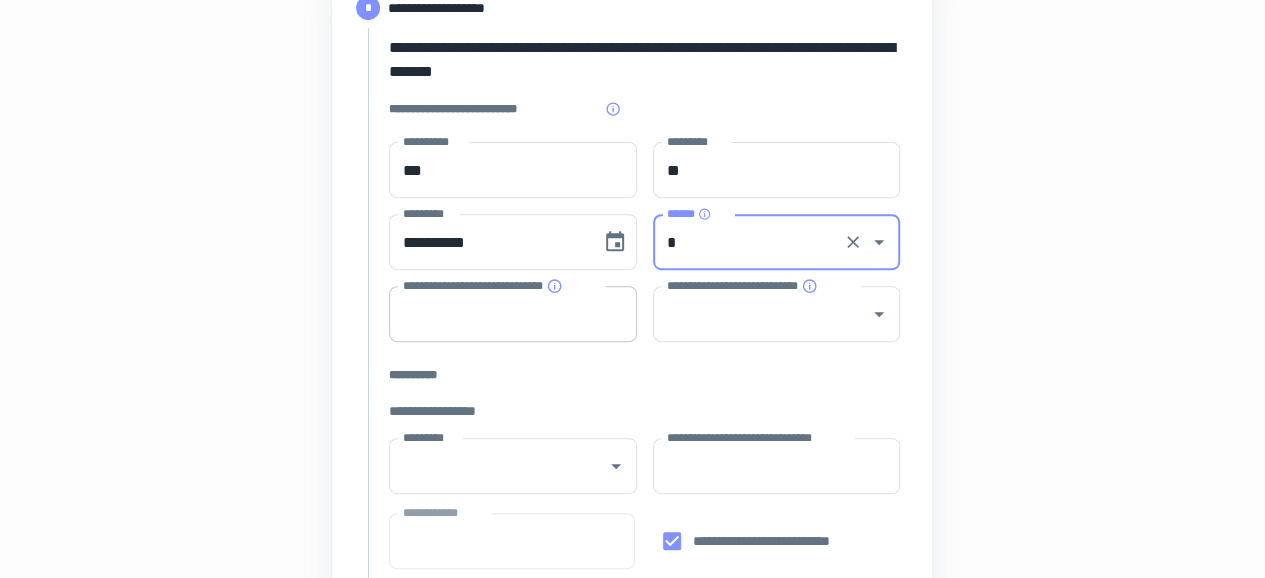 type on "*" 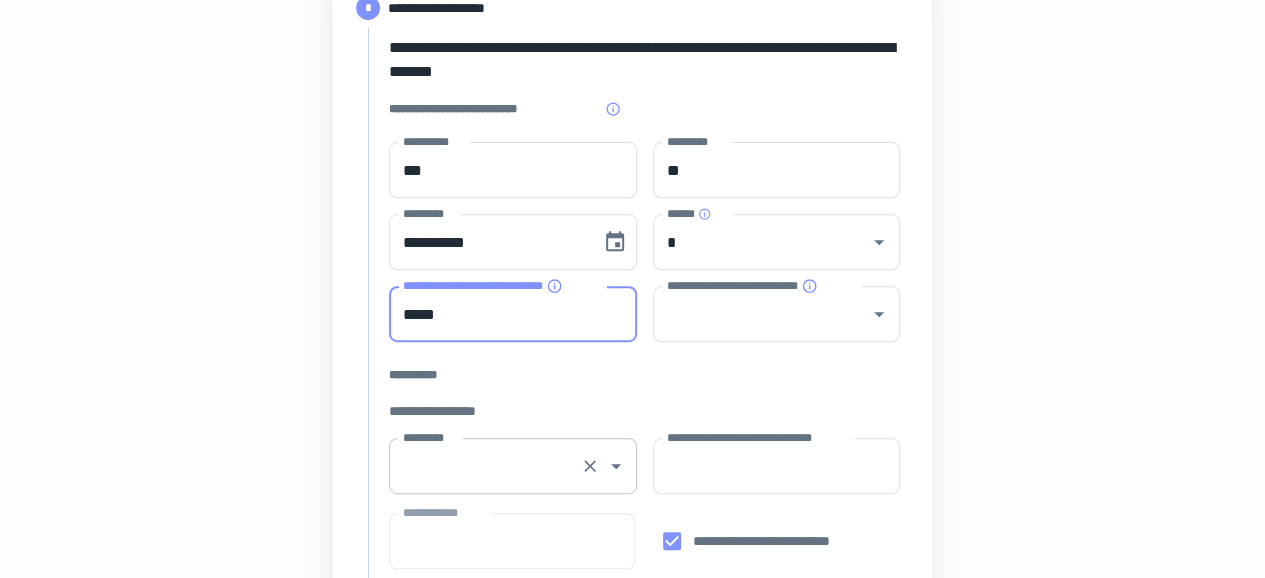 type on "*****" 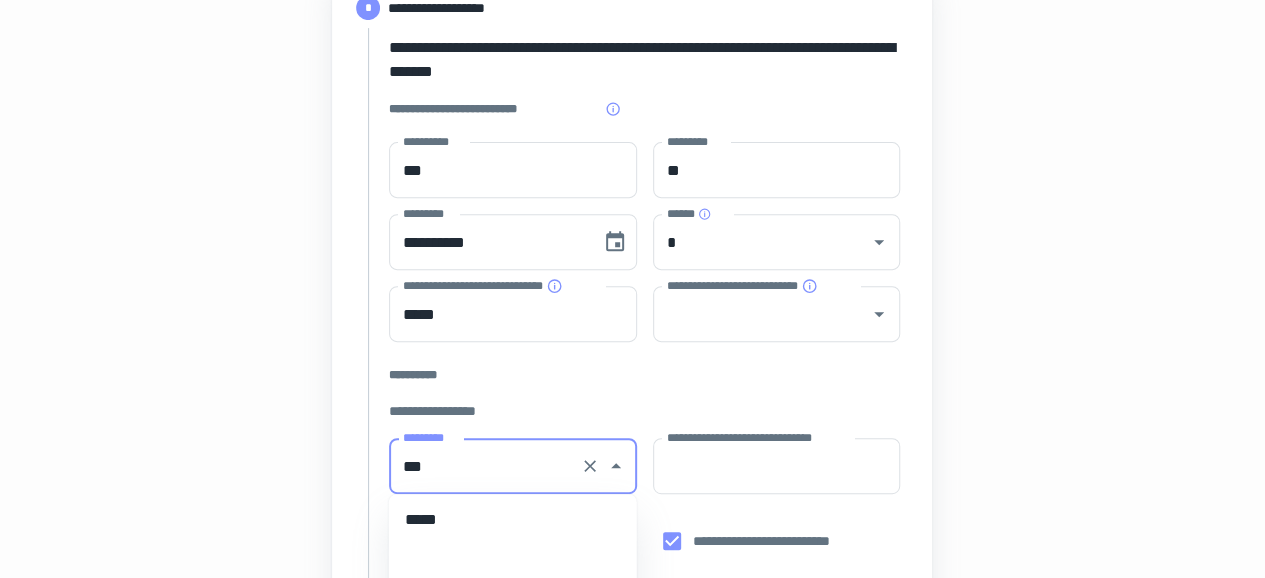 scroll, scrollTop: 0, scrollLeft: 0, axis: both 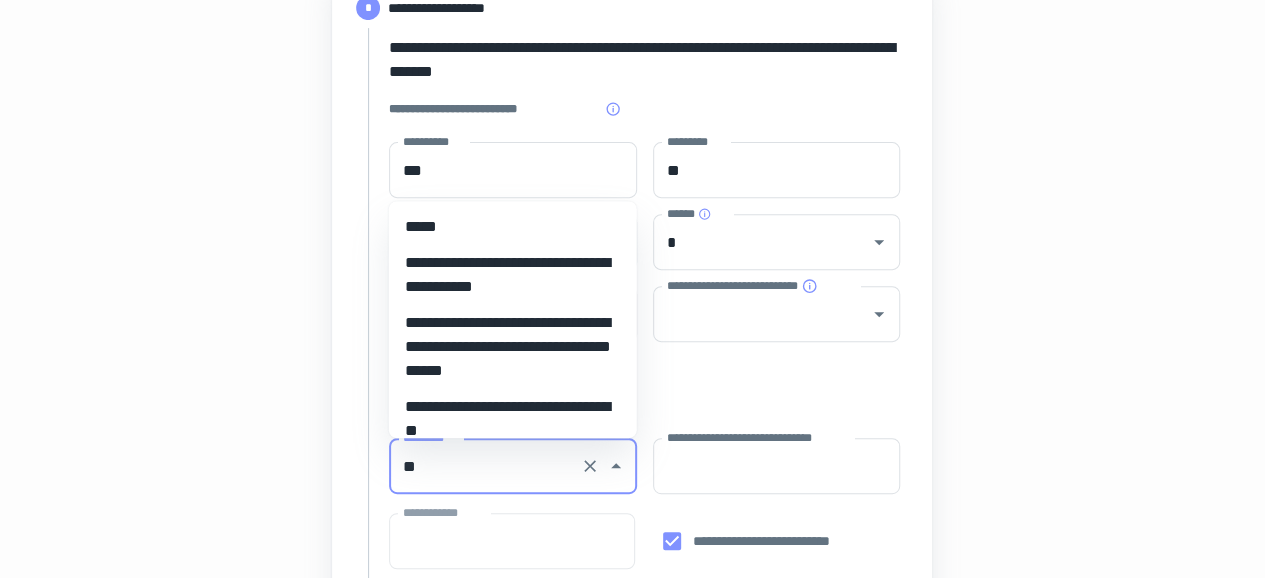 type on "*" 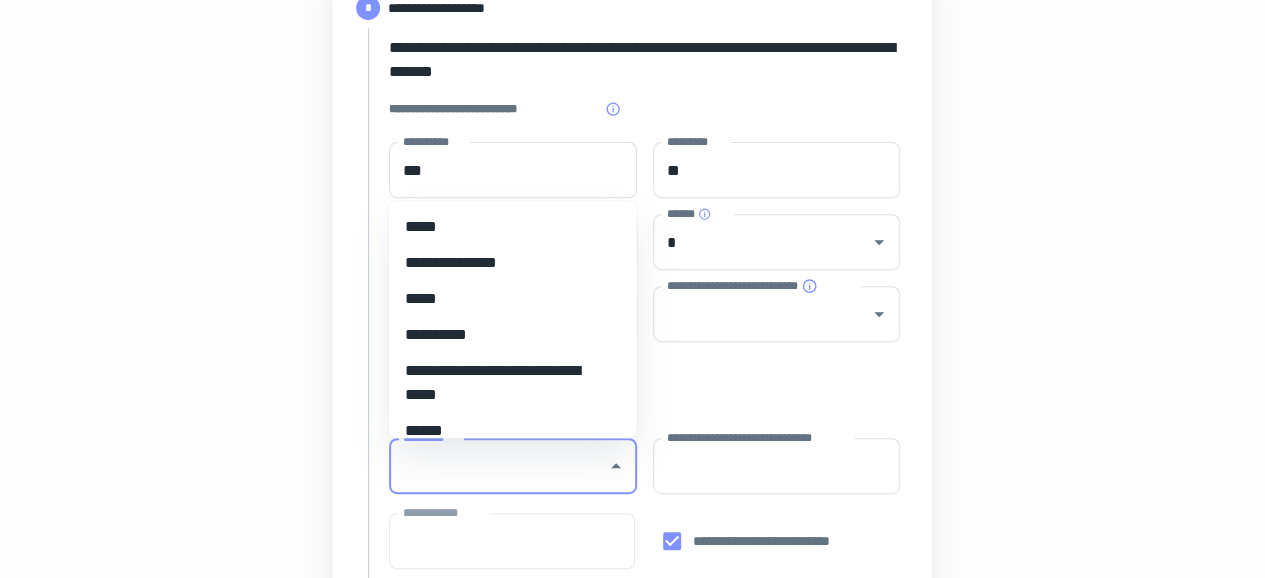 click on "*****" at bounding box center [505, 299] 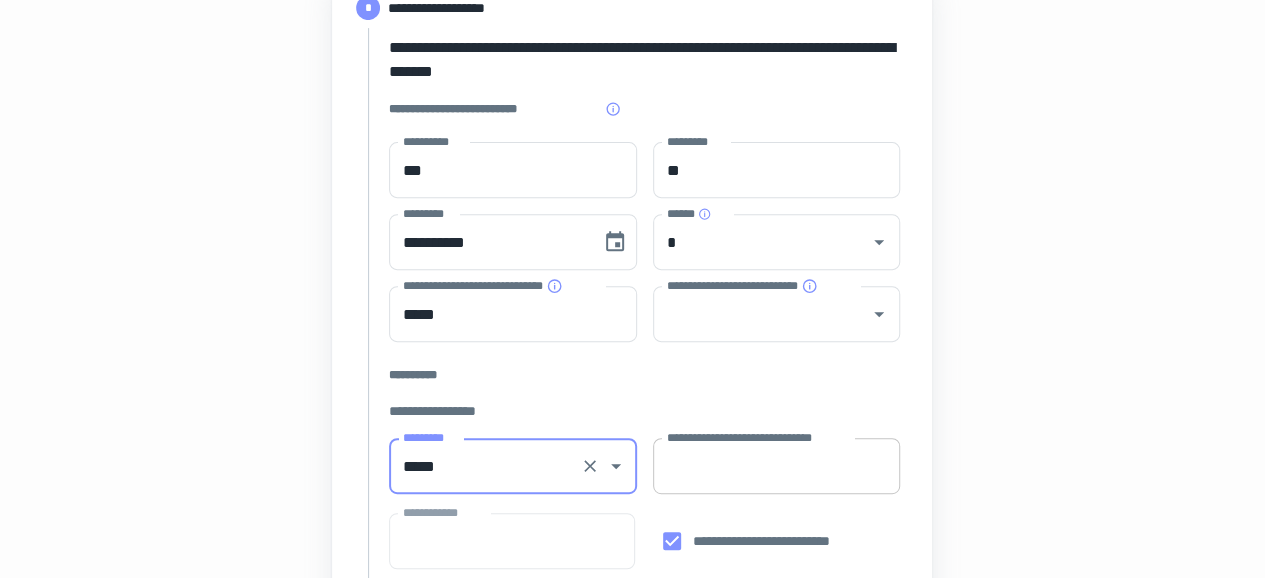 click on "**********" at bounding box center [777, 466] 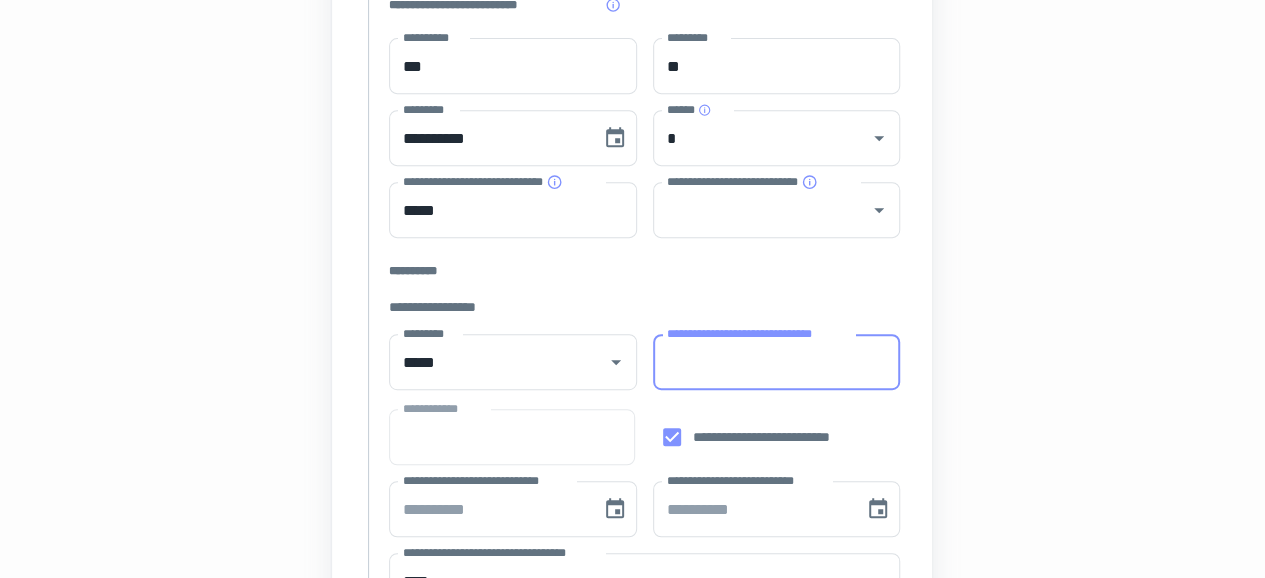 scroll, scrollTop: 385, scrollLeft: 0, axis: vertical 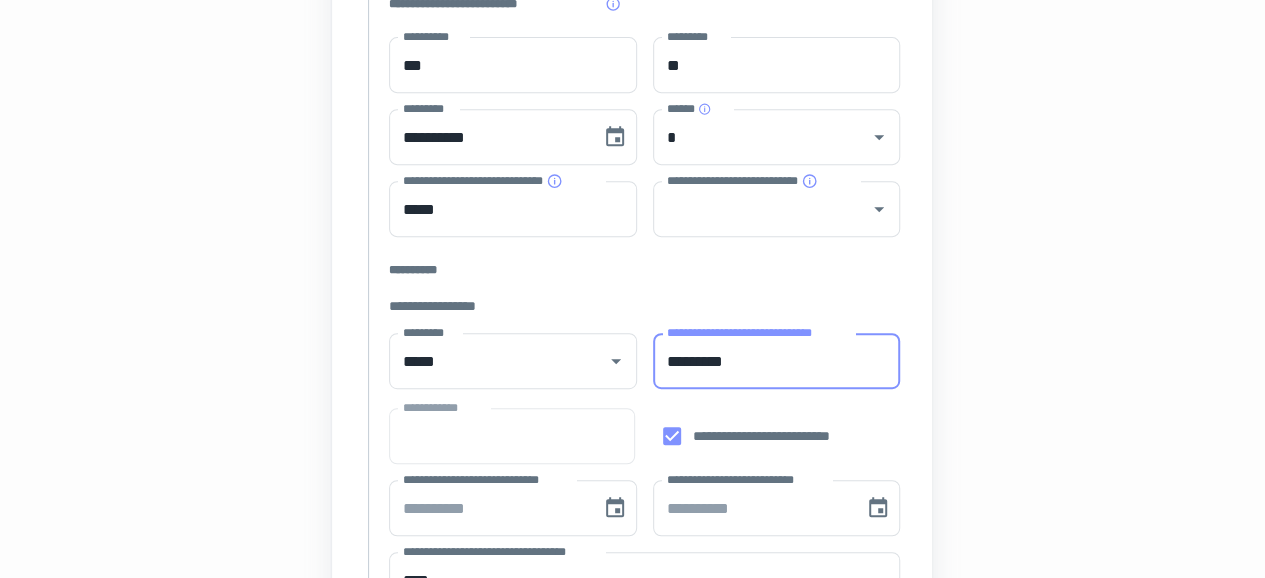 type on "*********" 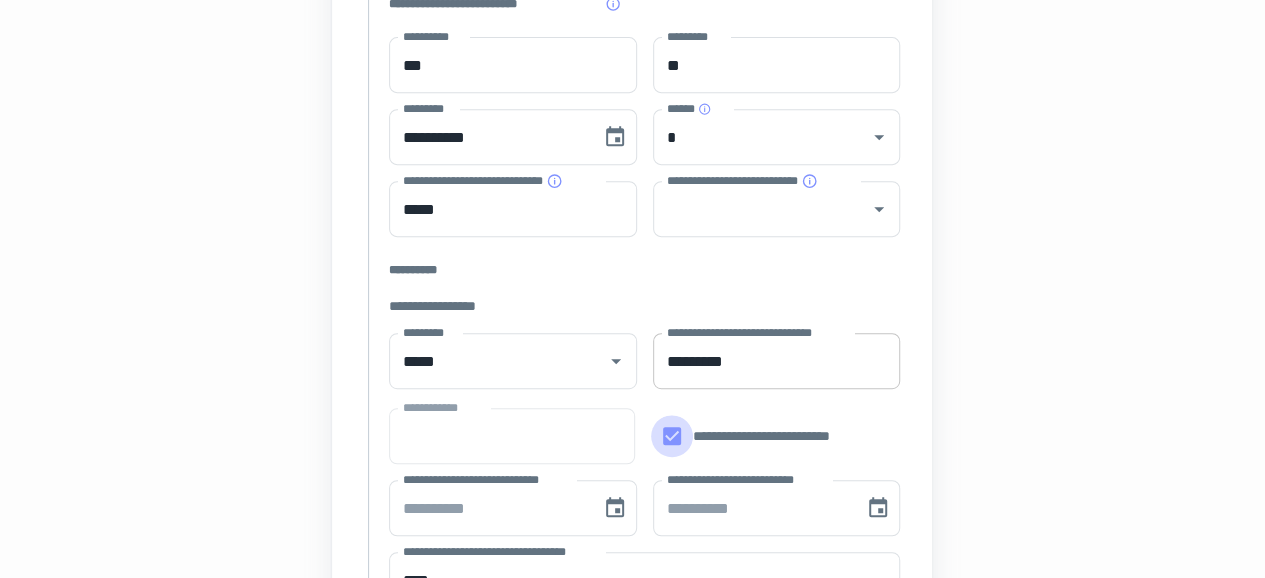type on "**********" 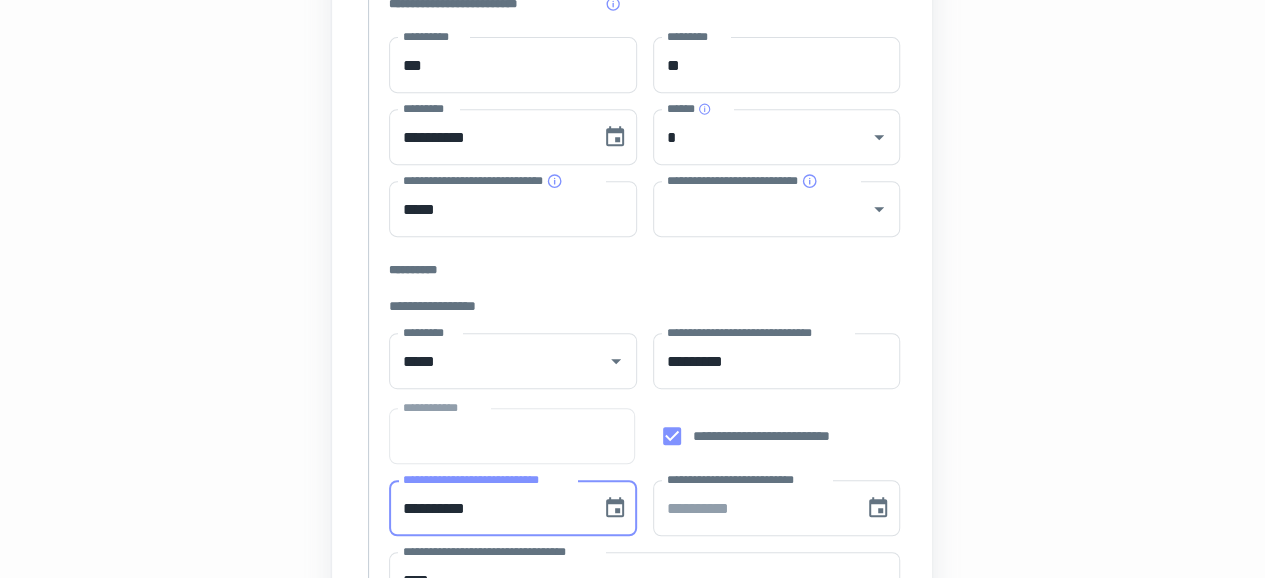 type 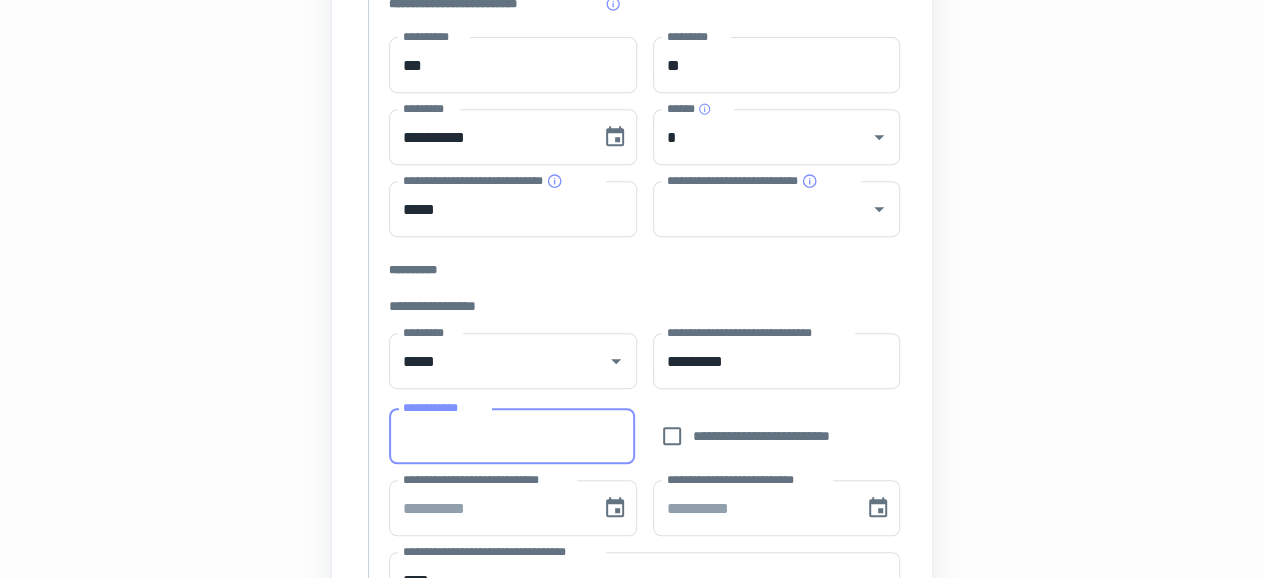 click on "**********" at bounding box center [511, 436] 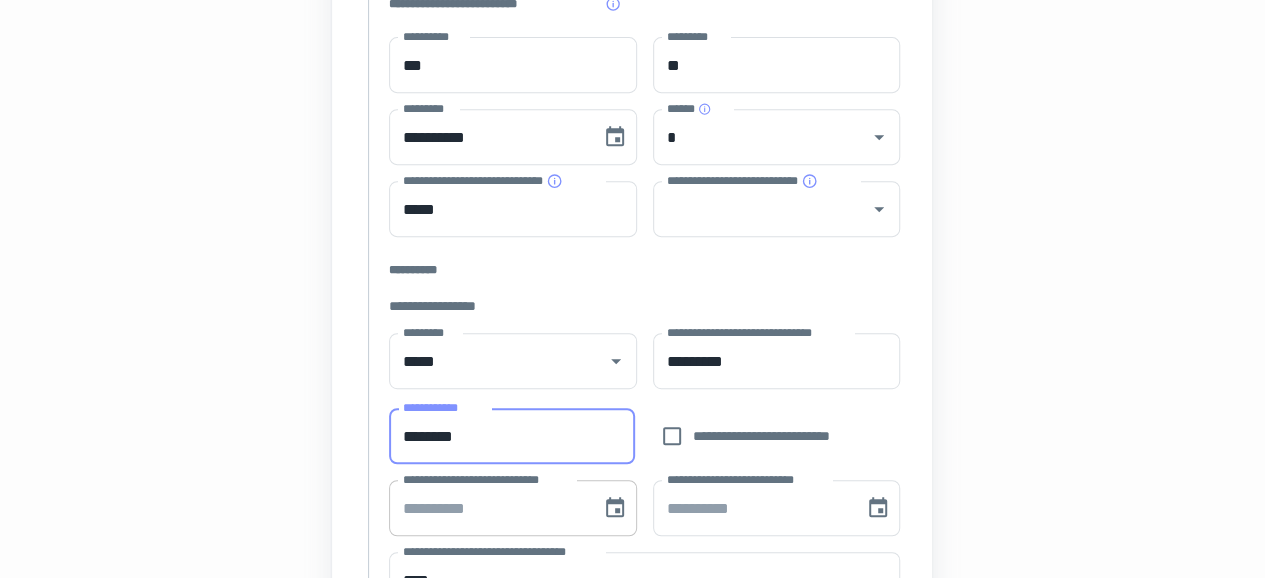 type on "********" 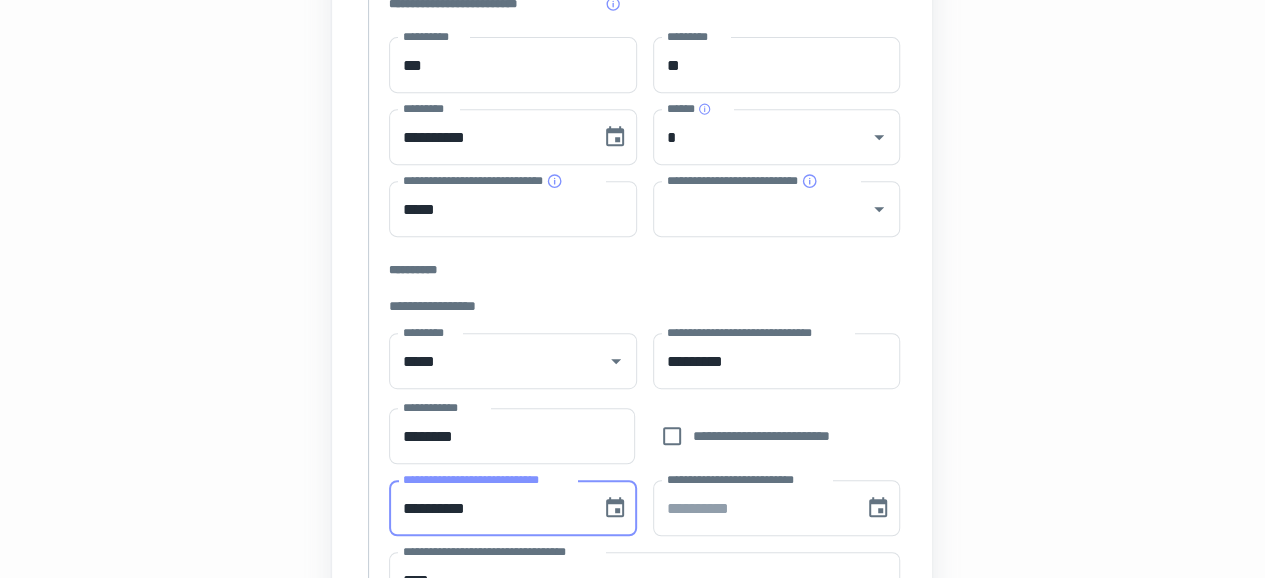click on "**********" at bounding box center [488, 508] 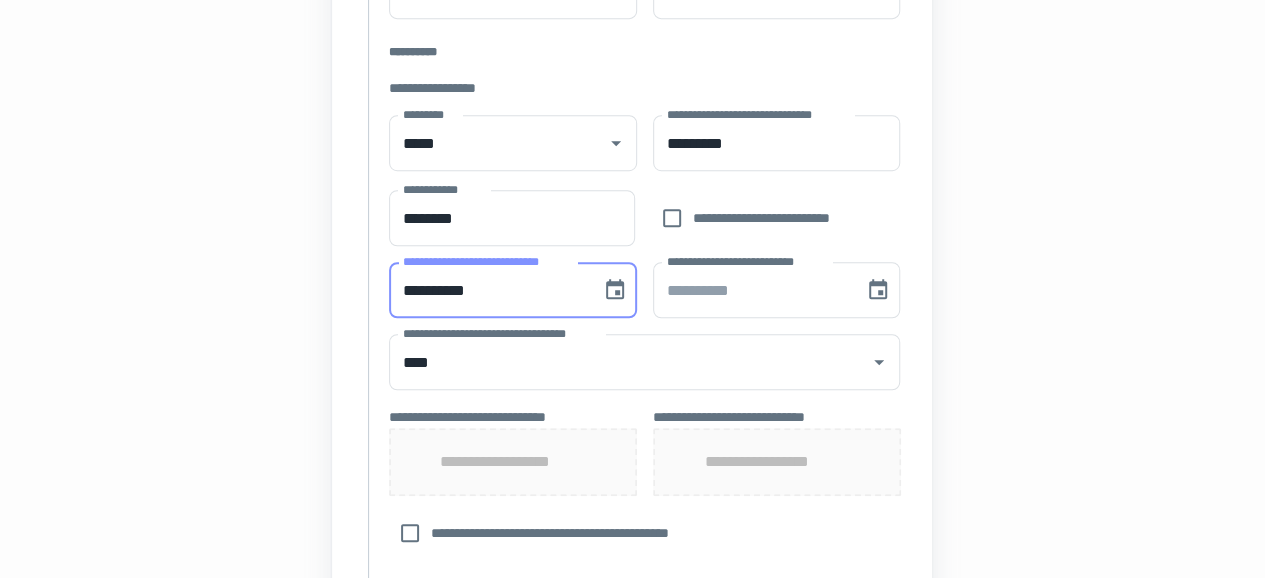 scroll, scrollTop: 614, scrollLeft: 0, axis: vertical 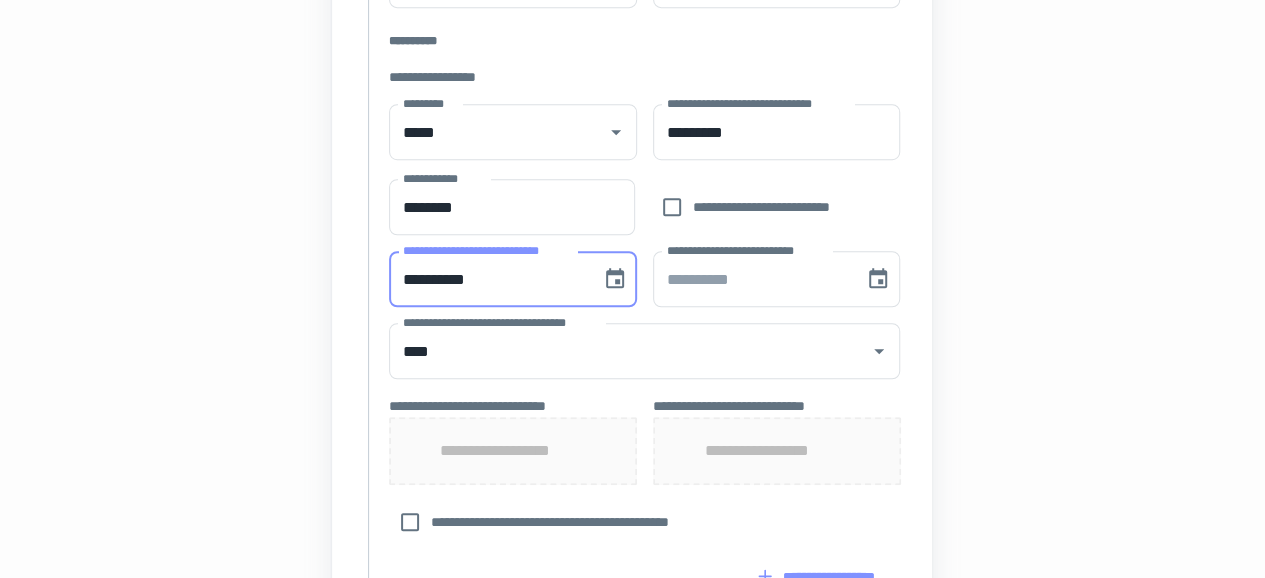 type on "**********" 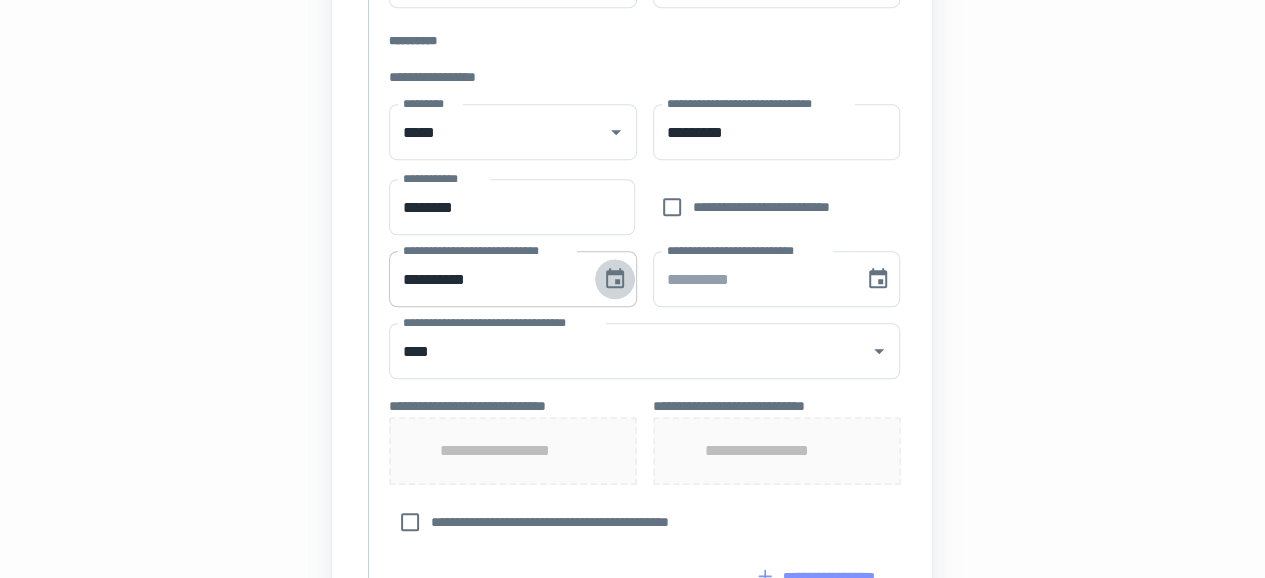 click on "**********" at bounding box center [488, 279] 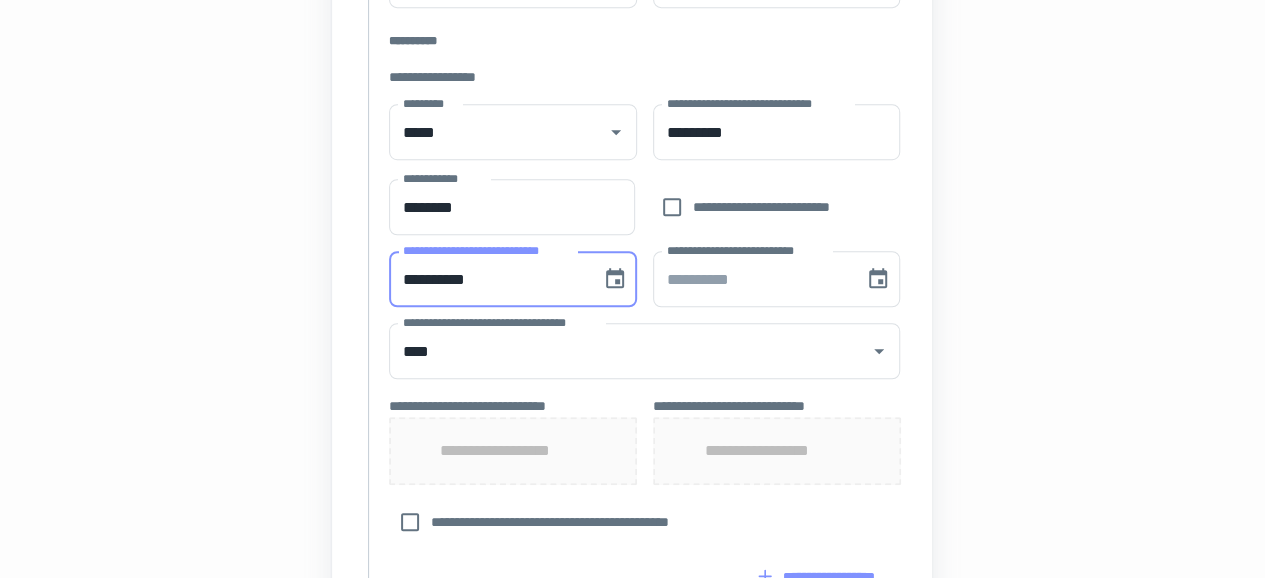click on "**********" at bounding box center [488, 279] 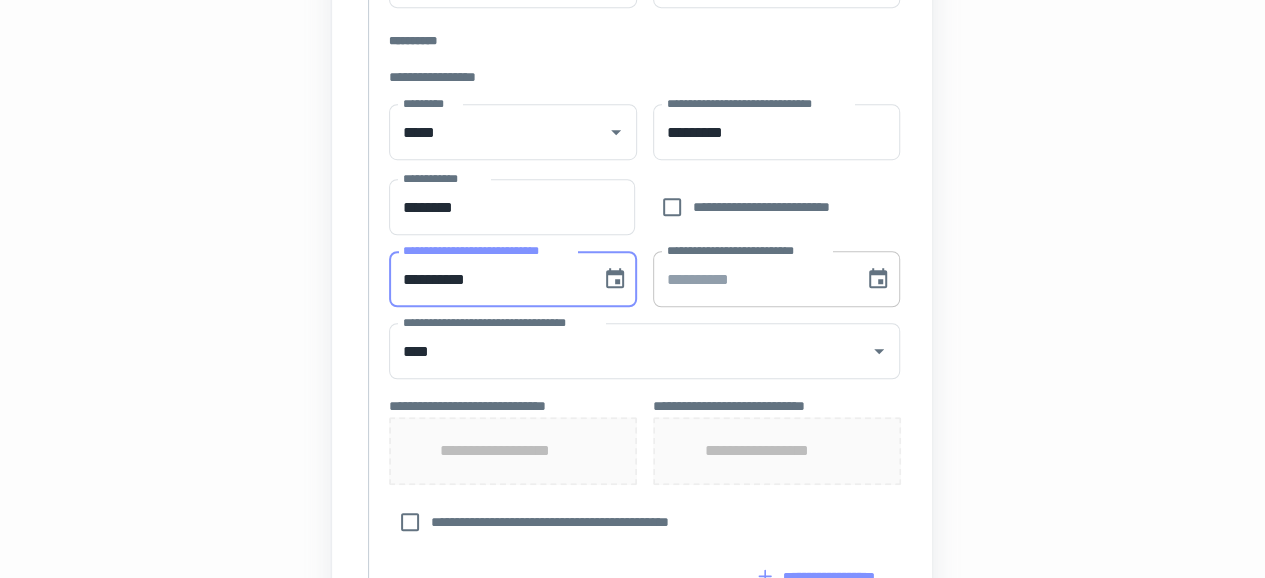 type on "**********" 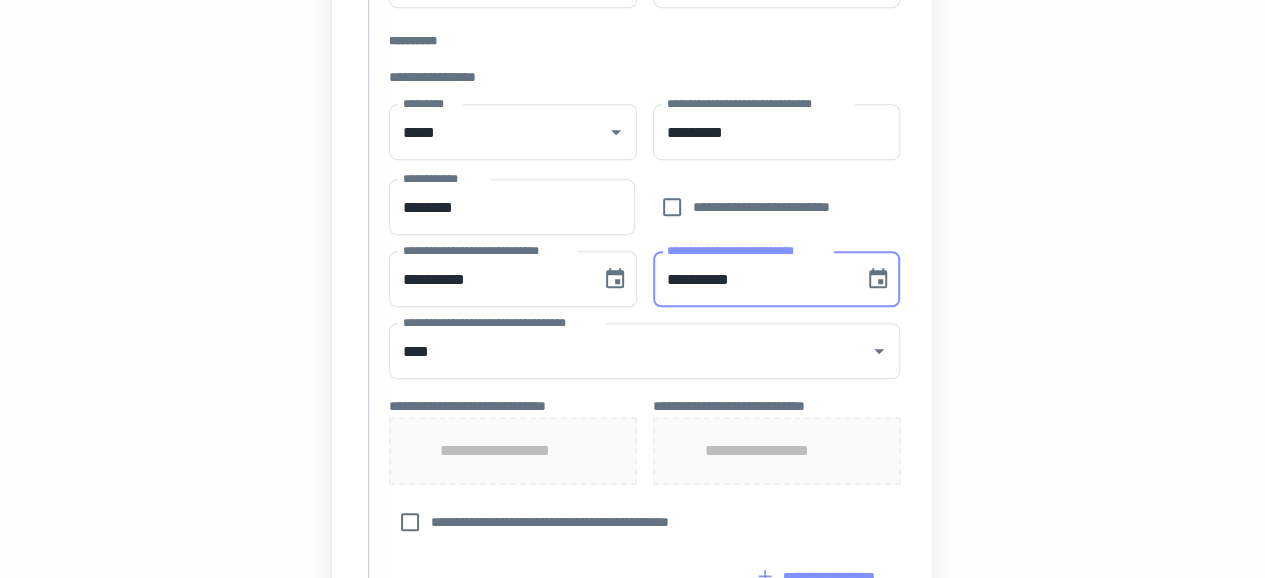 click on "**********" at bounding box center (752, 279) 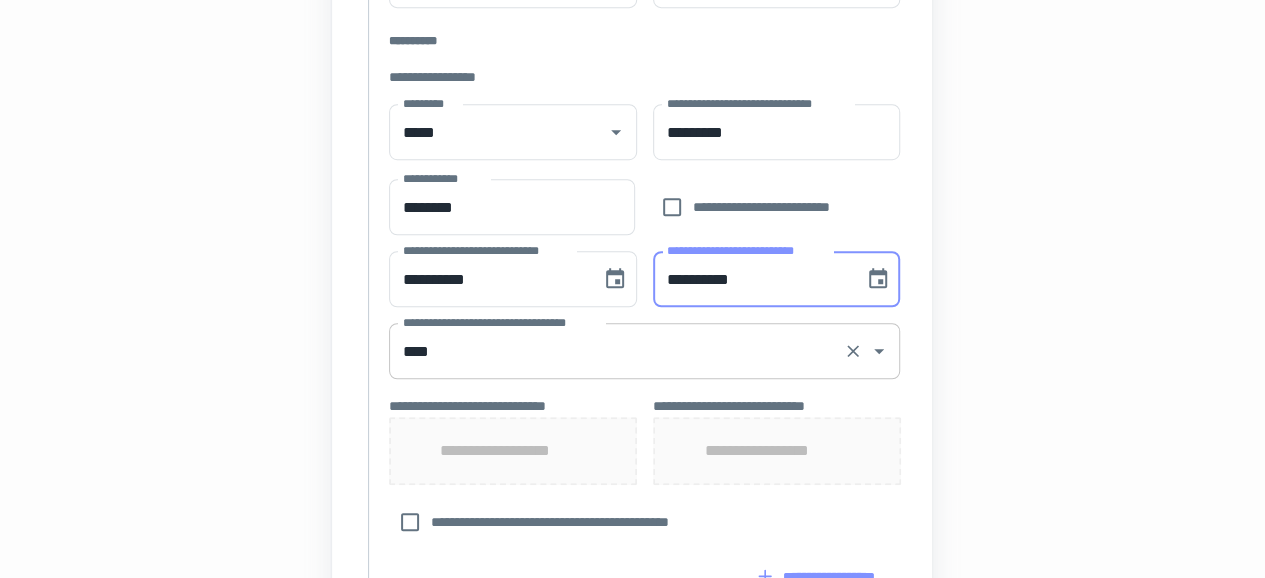 type 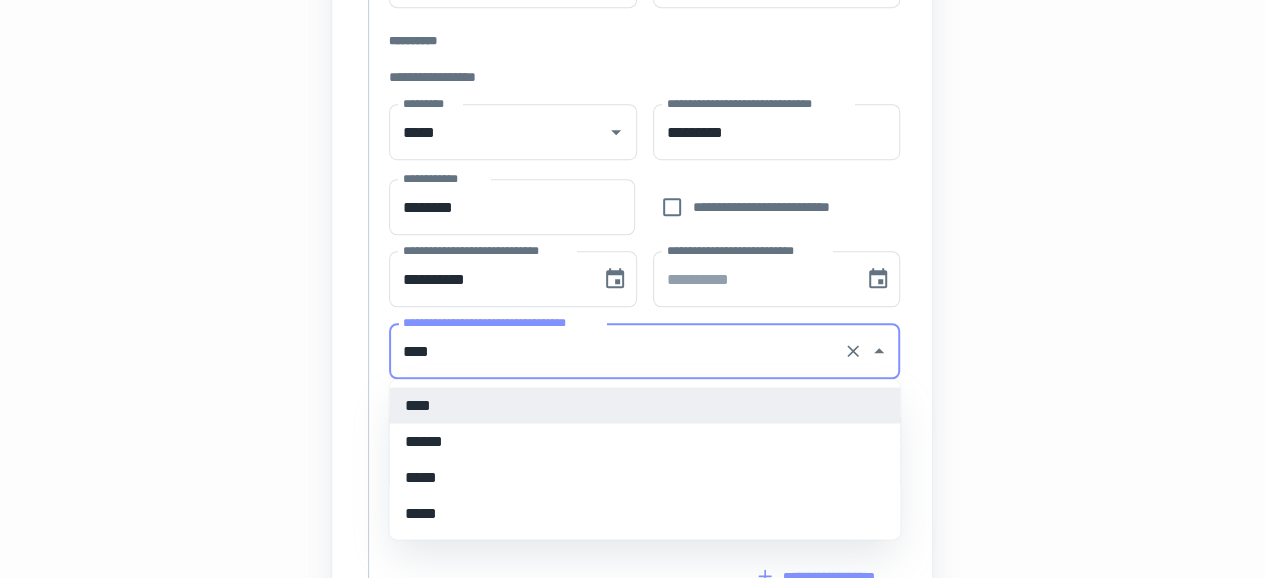 click on "****" at bounding box center (616, 351) 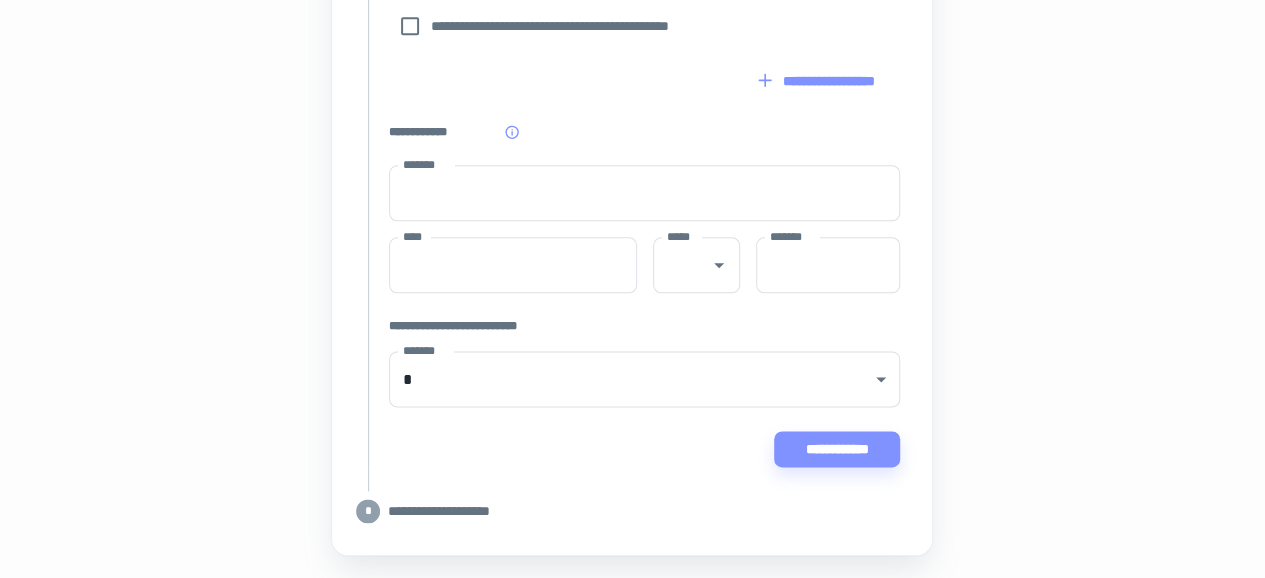 scroll, scrollTop: 1109, scrollLeft: 0, axis: vertical 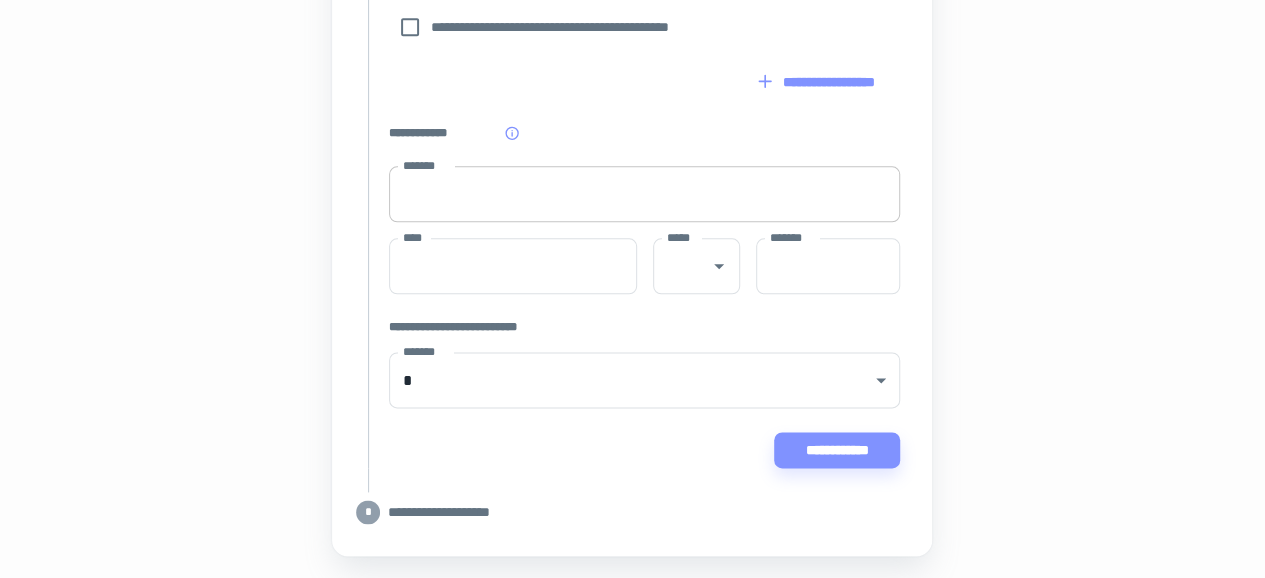 click on "*******" at bounding box center (644, 194) 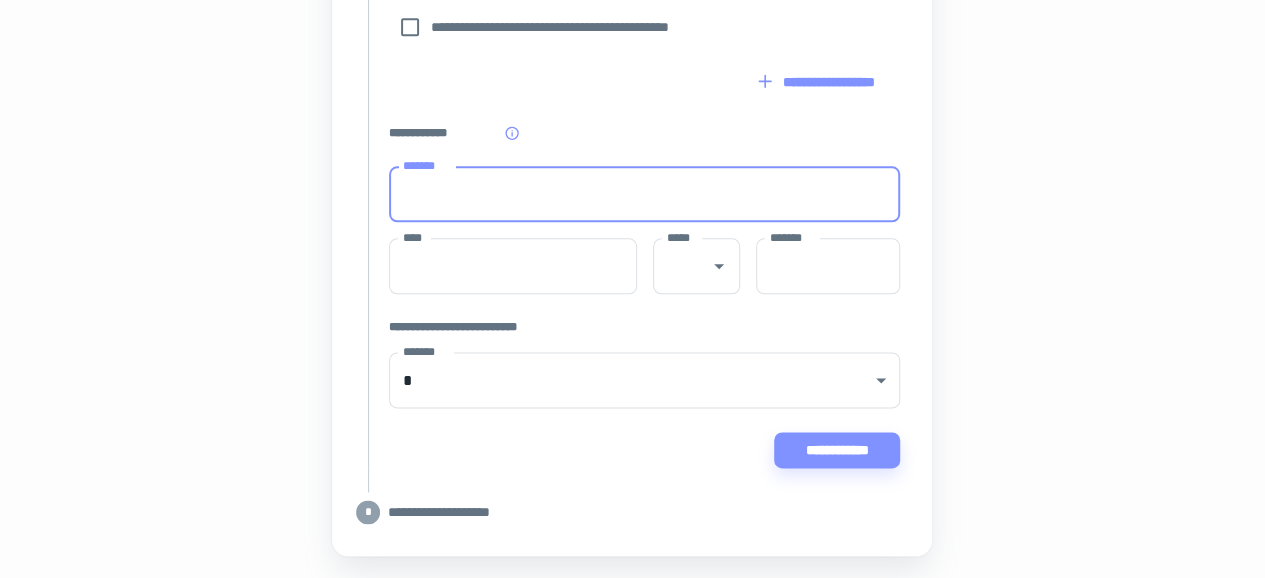 type on "*********" 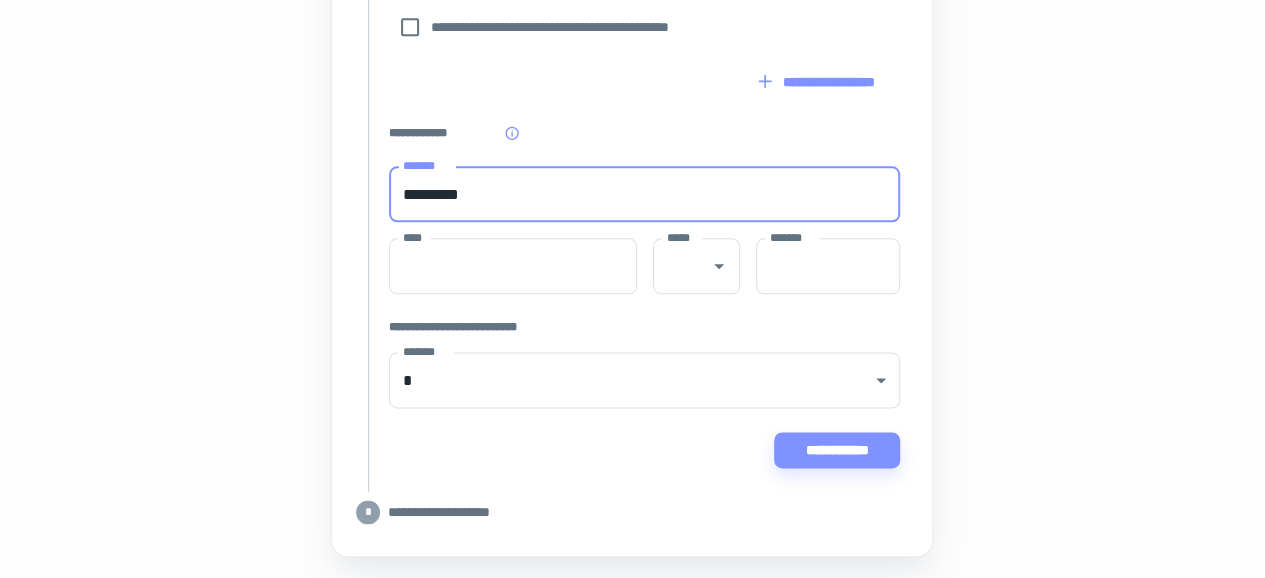 type on "*******" 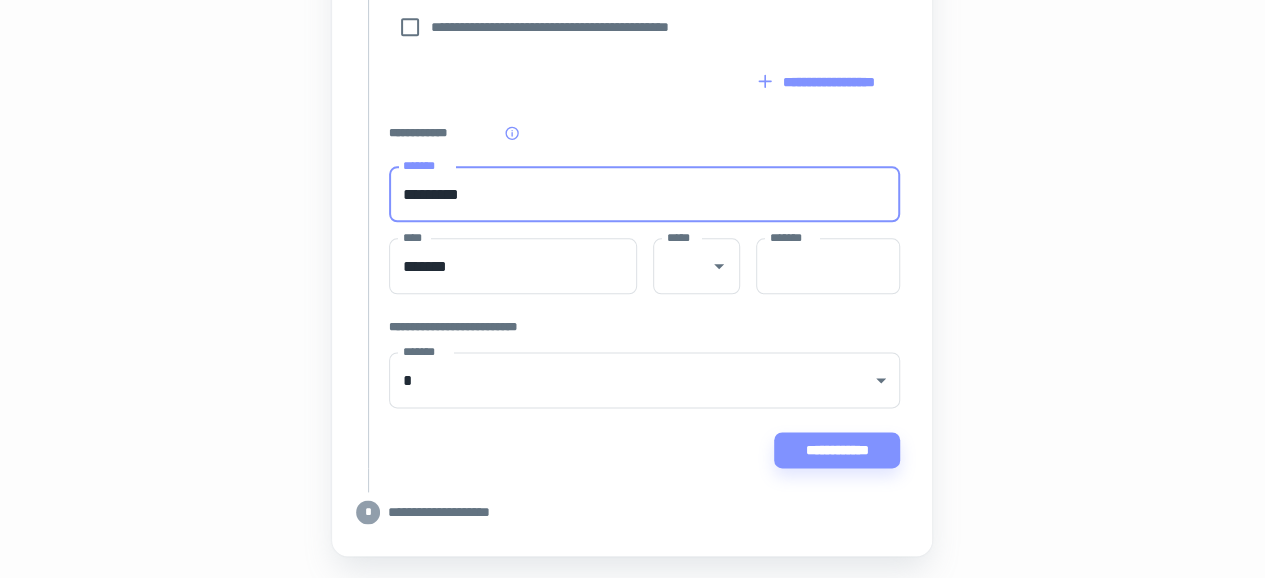 type on "**" 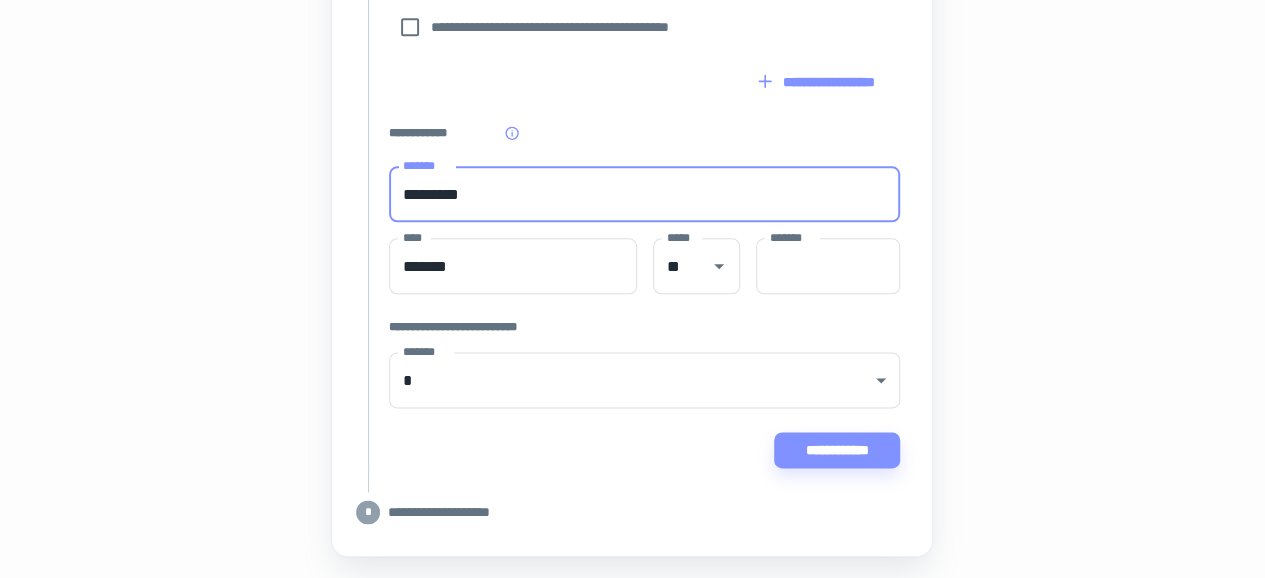 type on "*****" 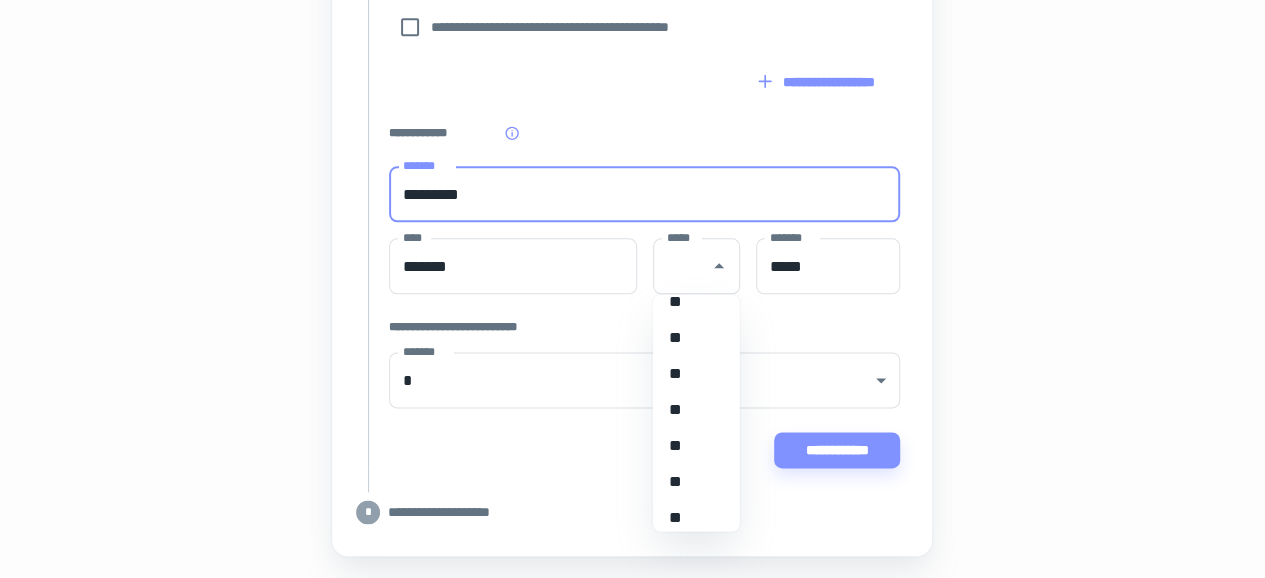 scroll, scrollTop: 838, scrollLeft: 0, axis: vertical 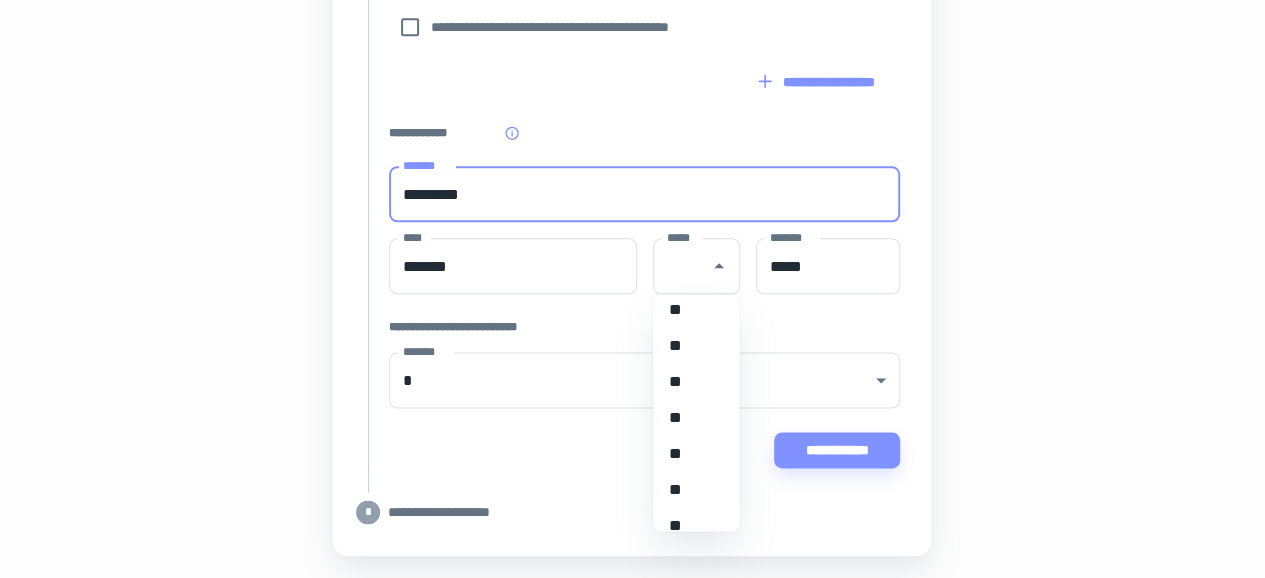 click on "**" at bounding box center (689, 382) 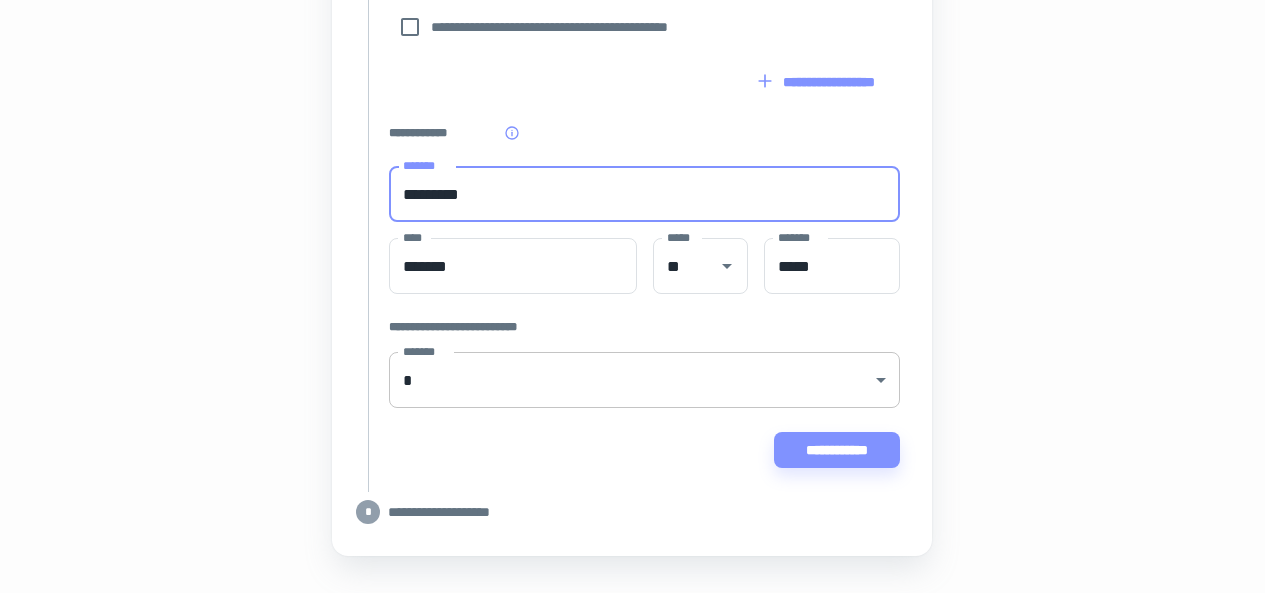 click on "**********" at bounding box center (632, -820) 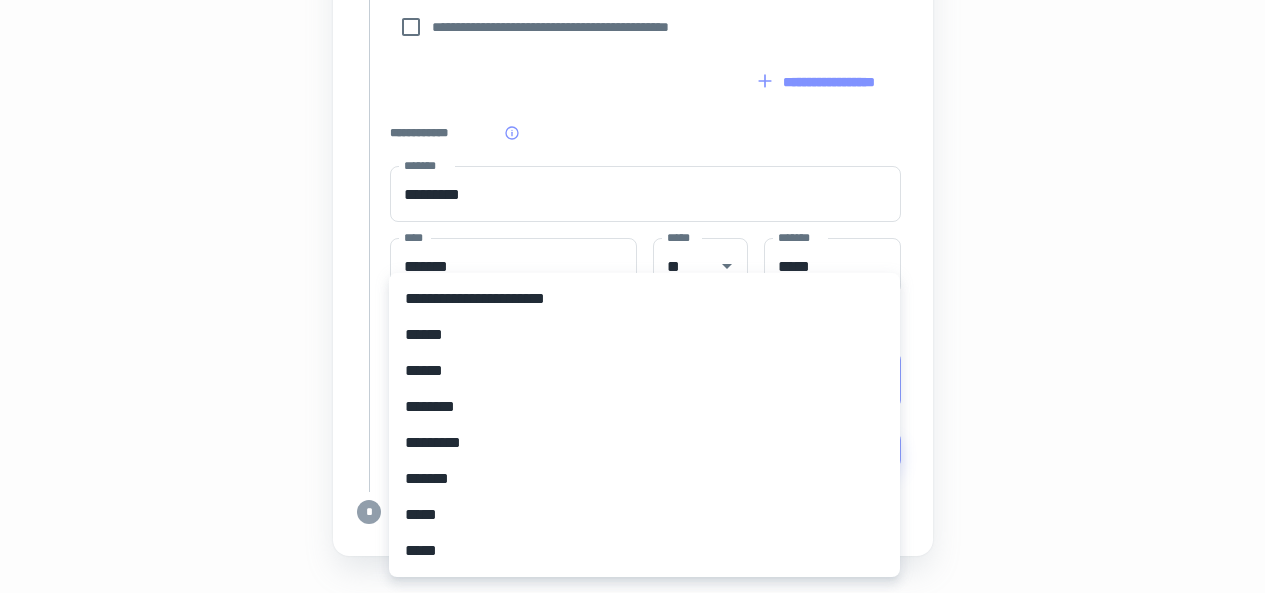 click on "**********" at bounding box center [644, 299] 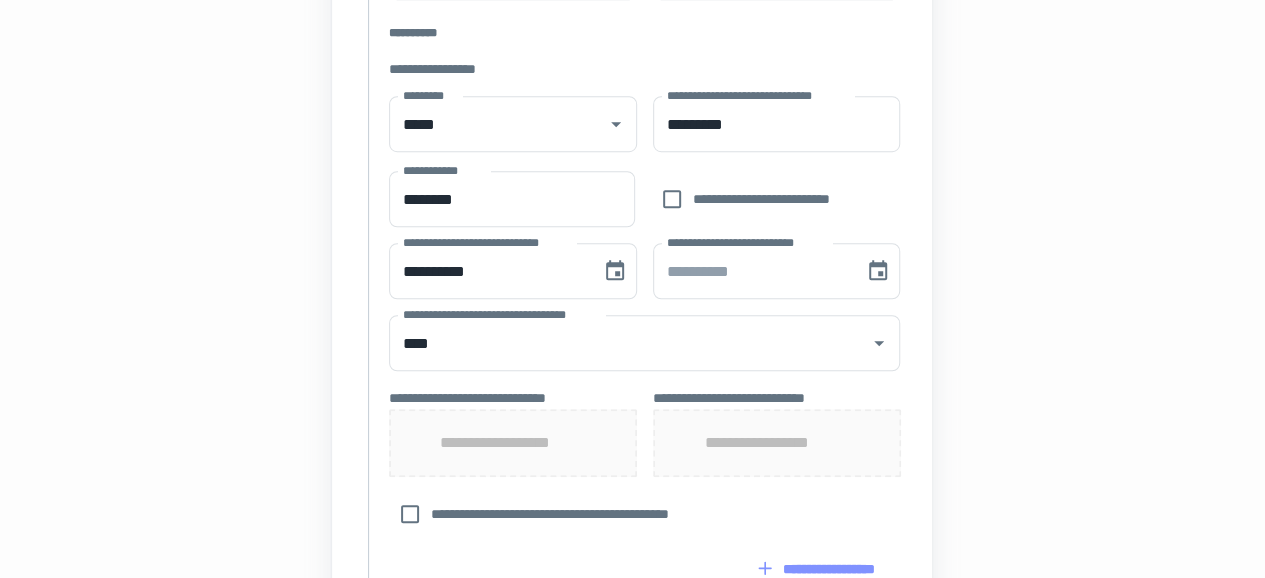 scroll, scrollTop: 621, scrollLeft: 0, axis: vertical 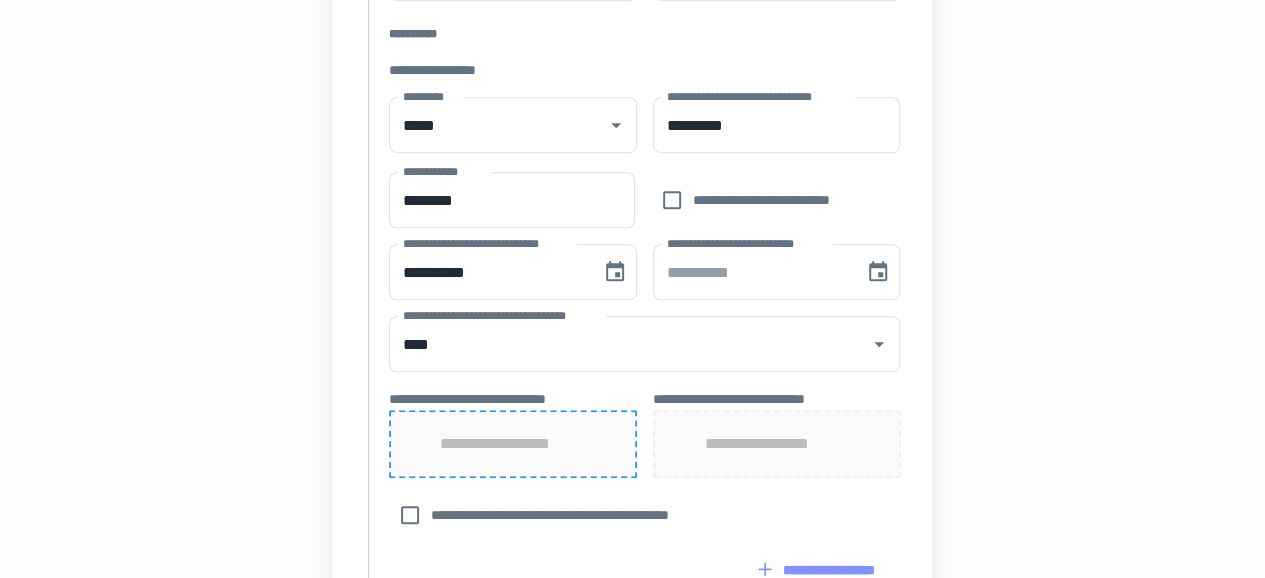 click on "**********" at bounding box center [513, 444] 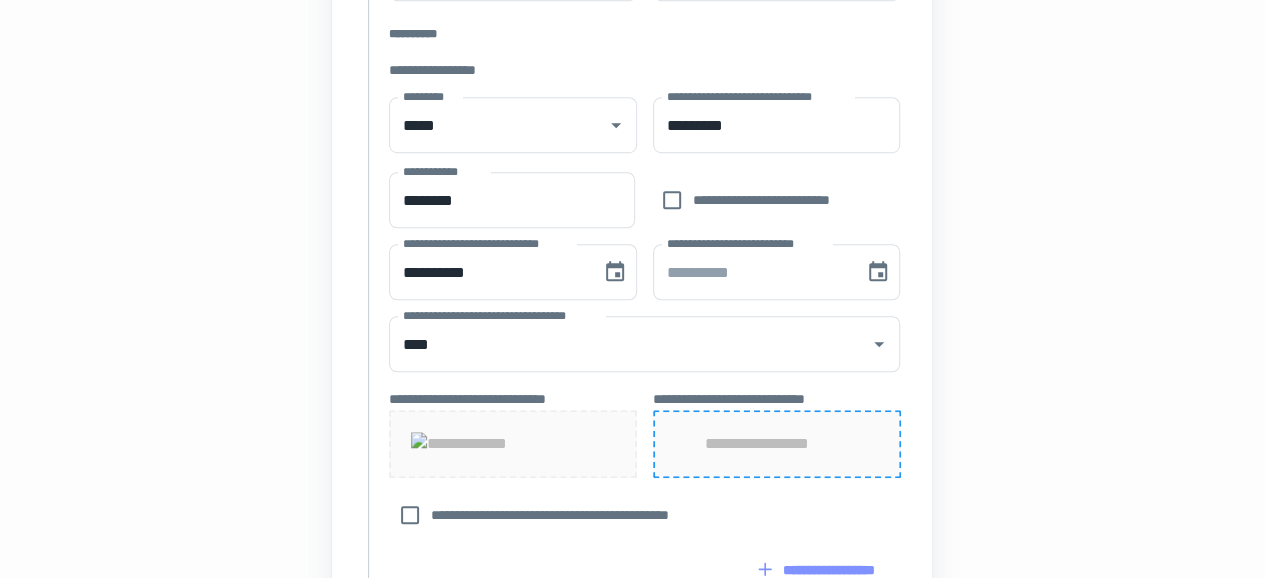 click on "**********" at bounding box center [777, 444] 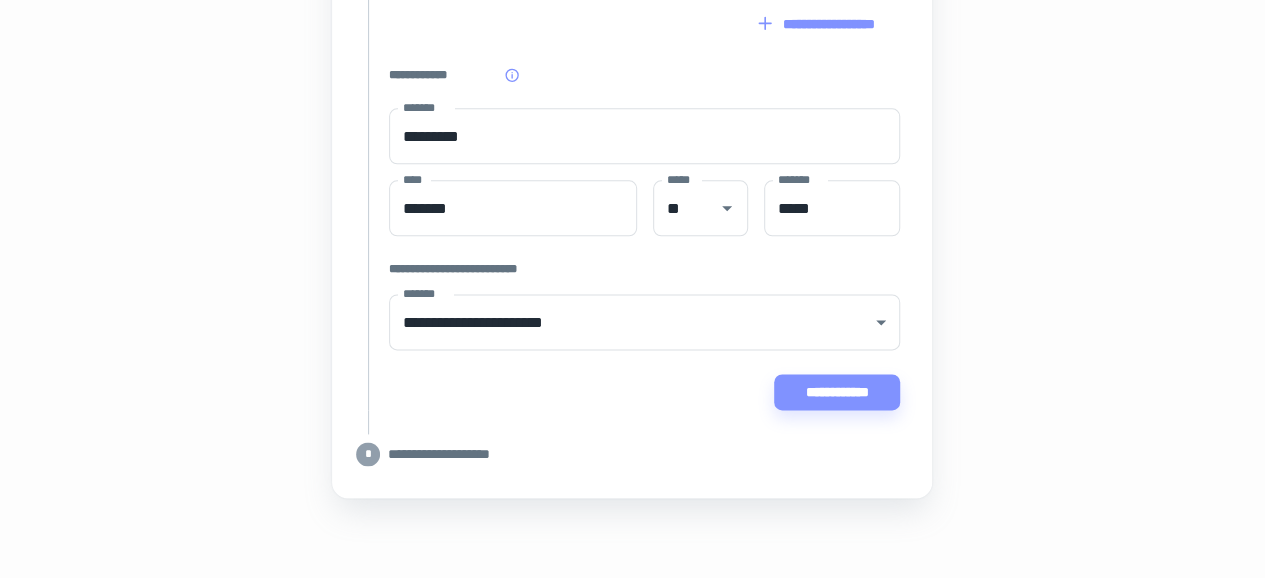 scroll, scrollTop: 1296, scrollLeft: 0, axis: vertical 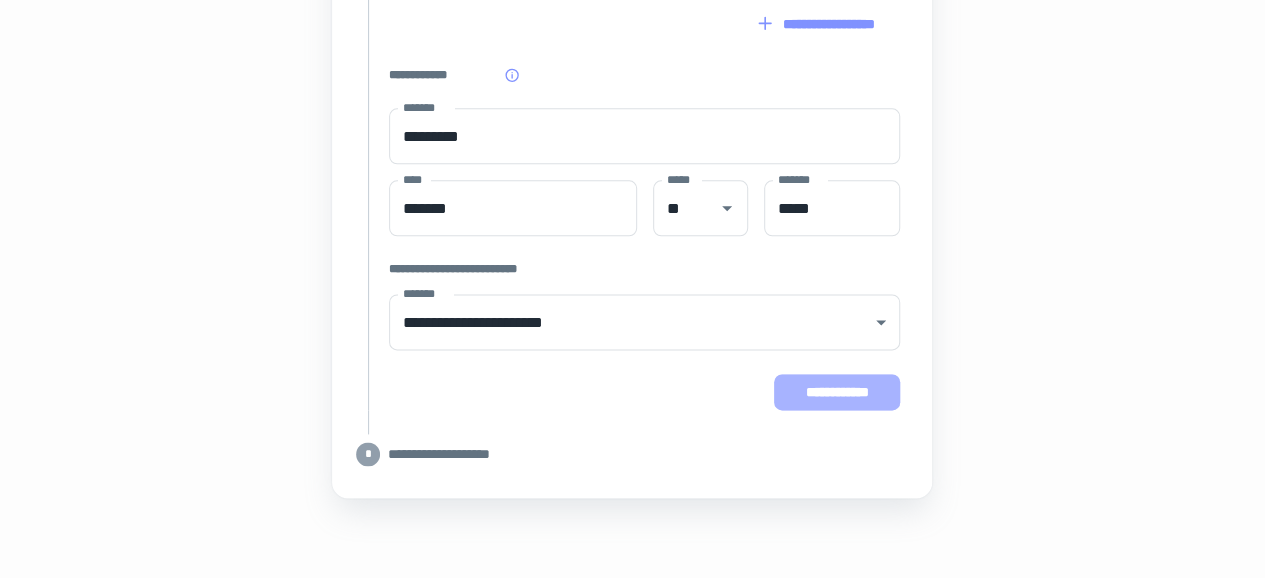 click on "**********" at bounding box center [837, 392] 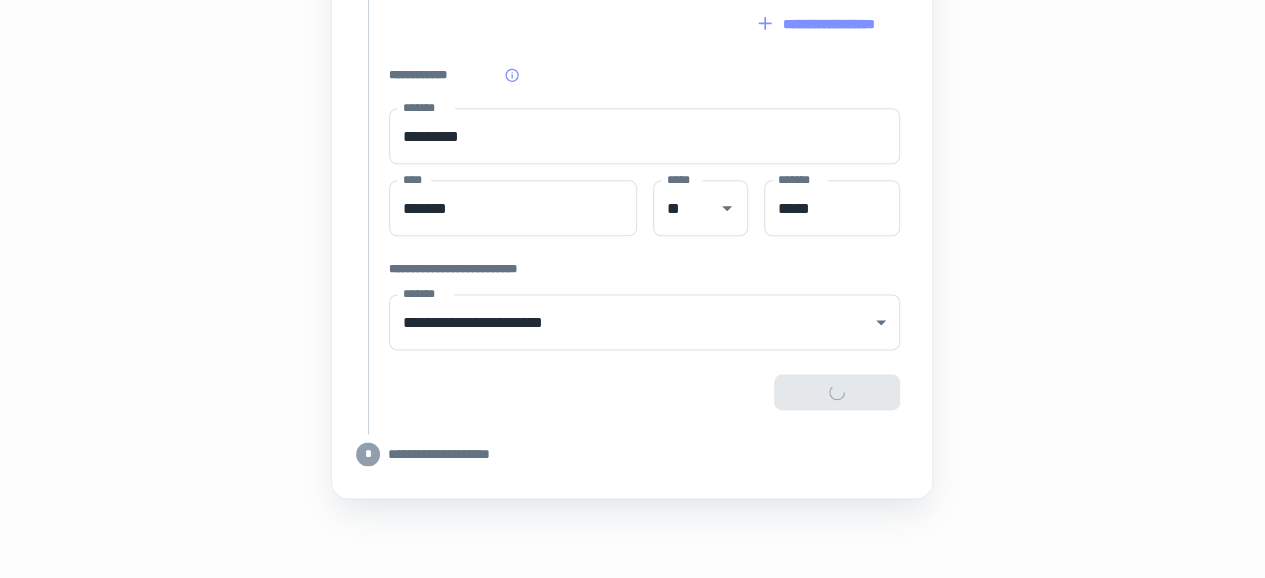 type on "**********" 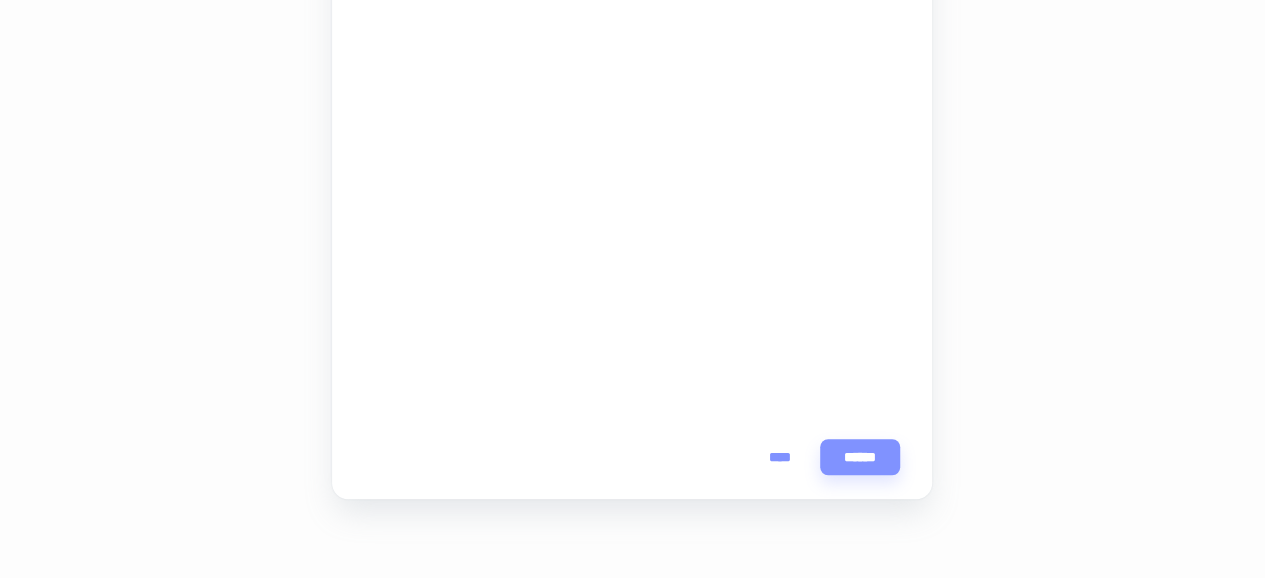scroll, scrollTop: 431, scrollLeft: 0, axis: vertical 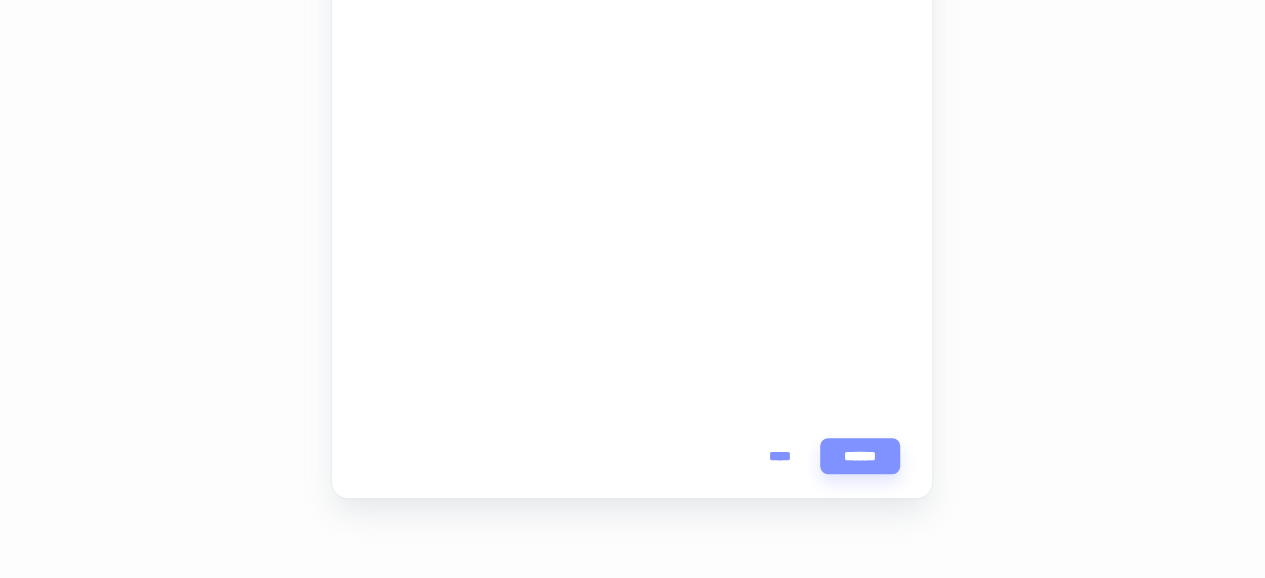 click on "****" at bounding box center (780, 456) 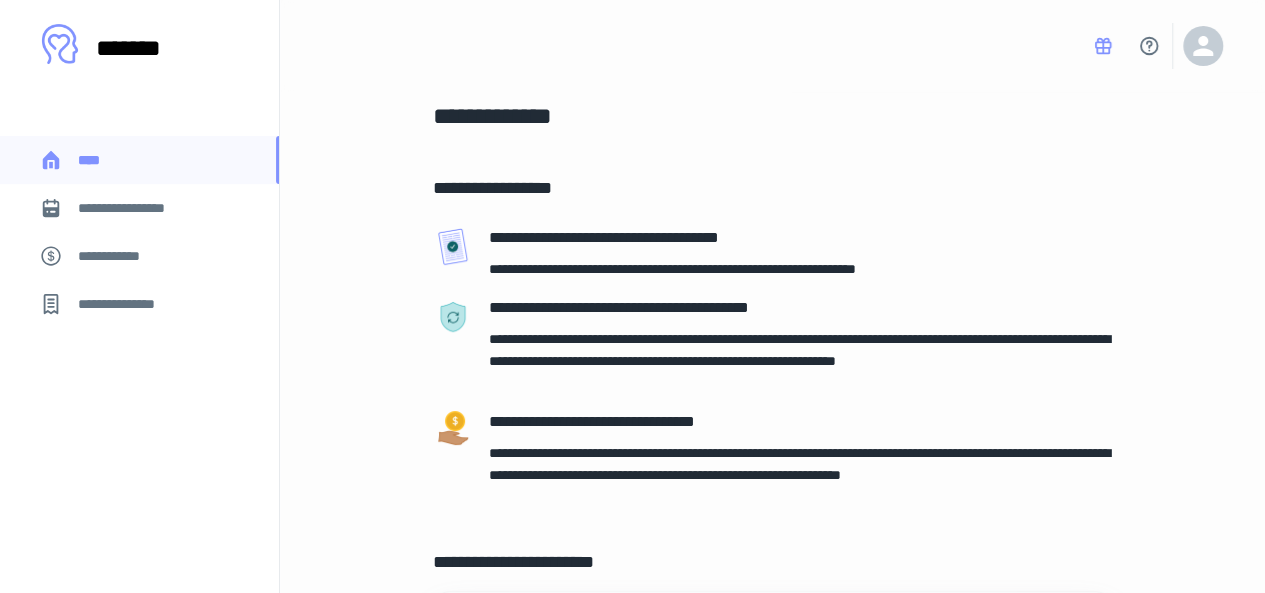 scroll, scrollTop: 17, scrollLeft: 0, axis: vertical 